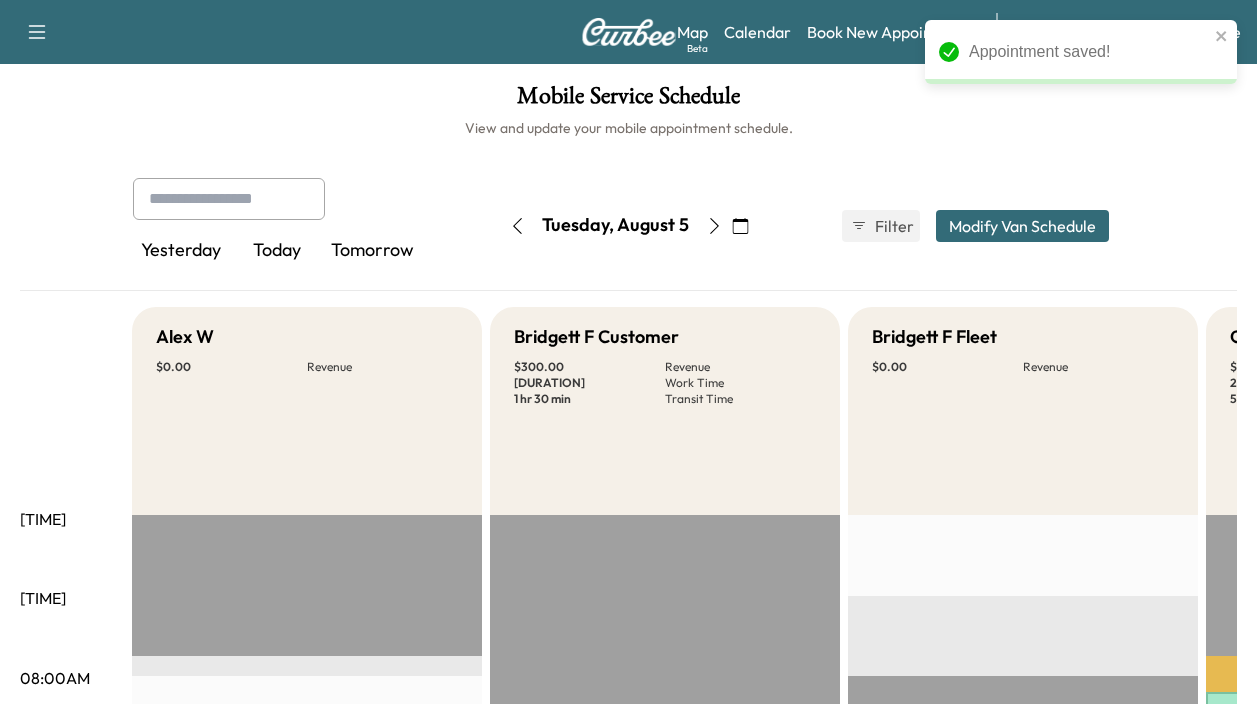 scroll, scrollTop: 0, scrollLeft: 0, axis: both 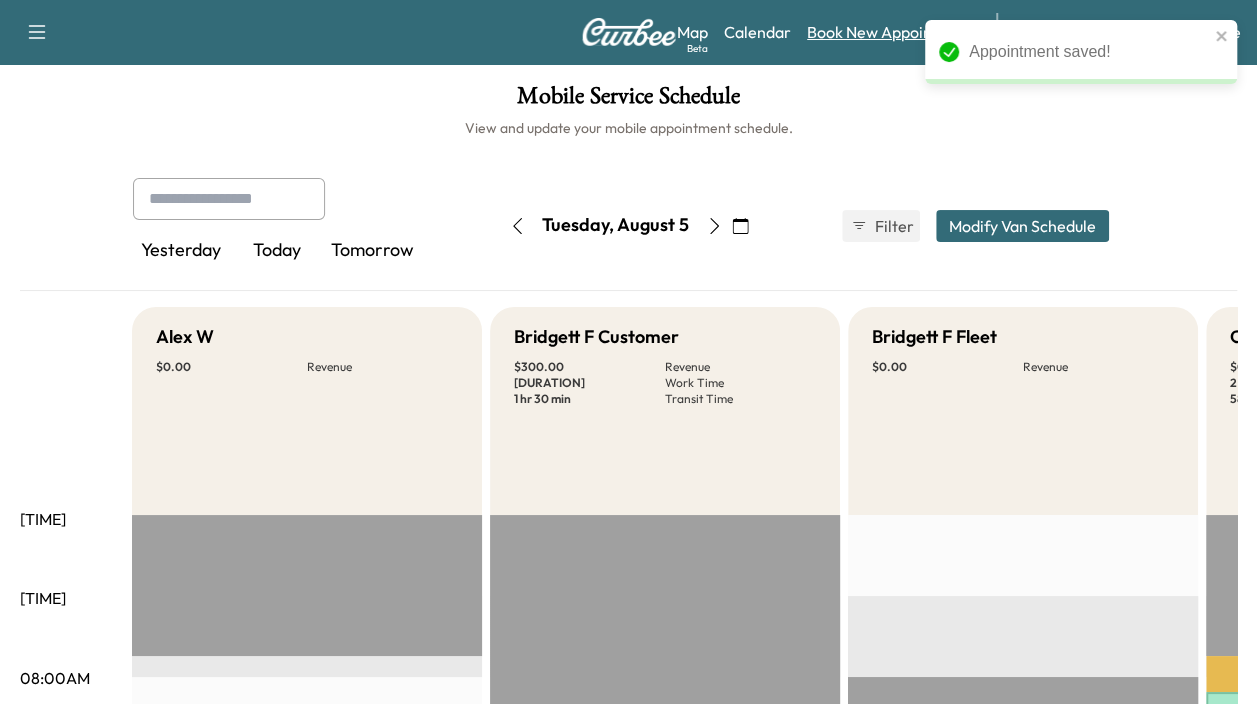 click on "Book New Appointment" at bounding box center [891, 32] 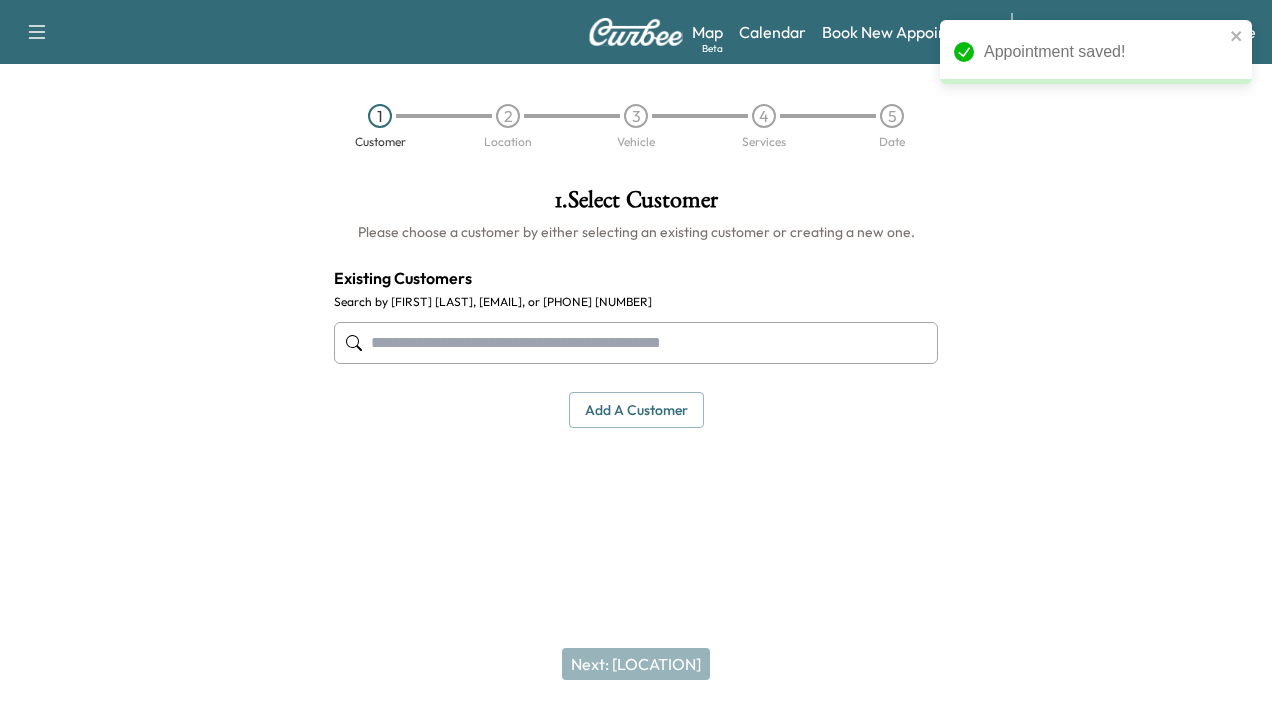 click at bounding box center [636, 343] 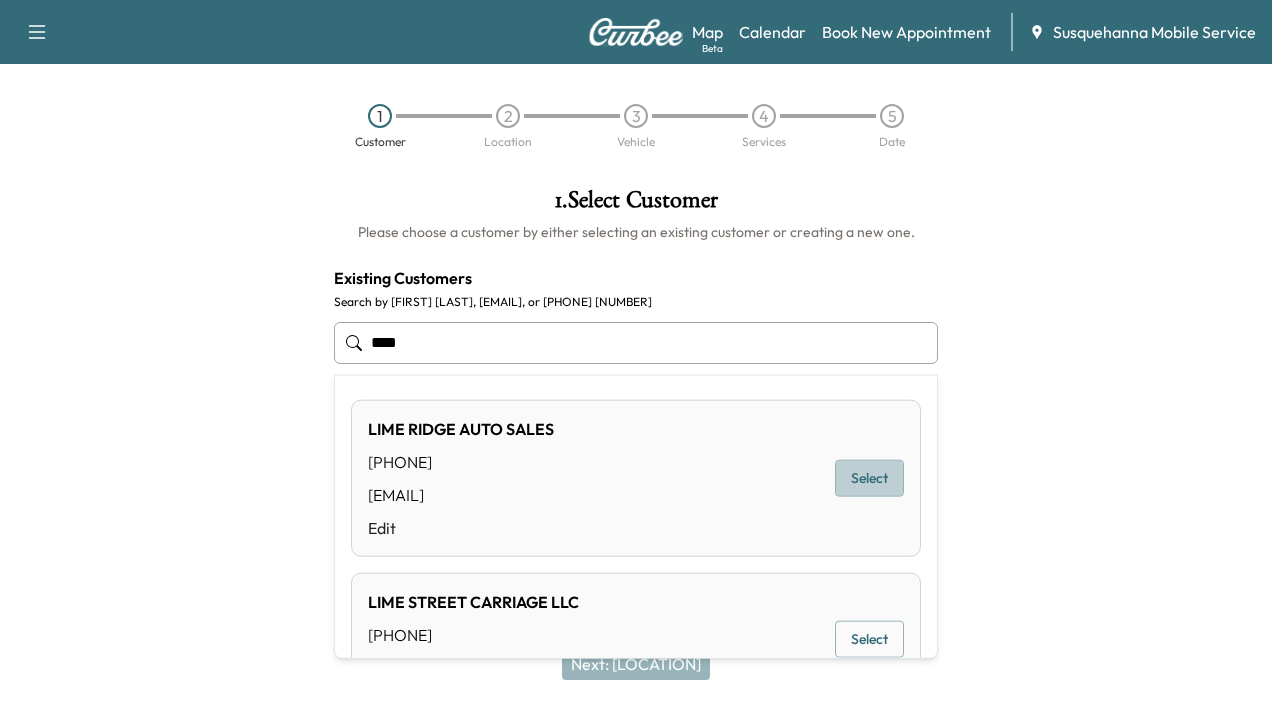 click on "Select" at bounding box center [869, 478] 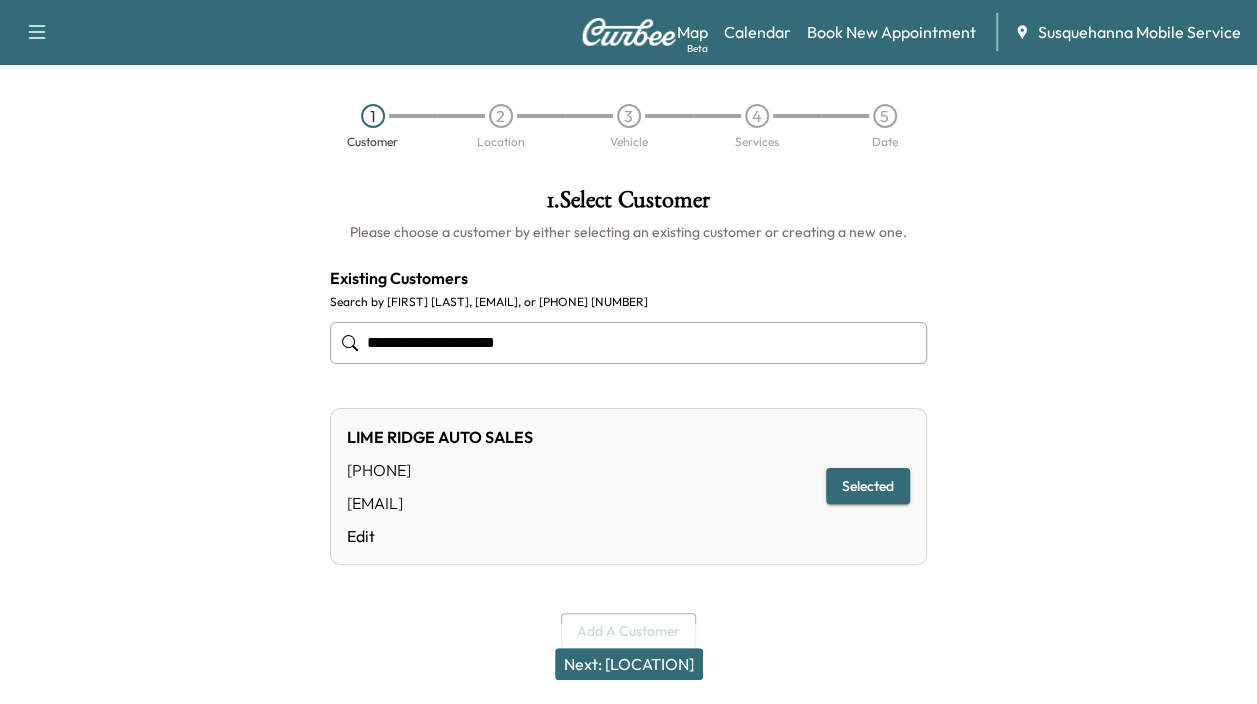 type on "**********" 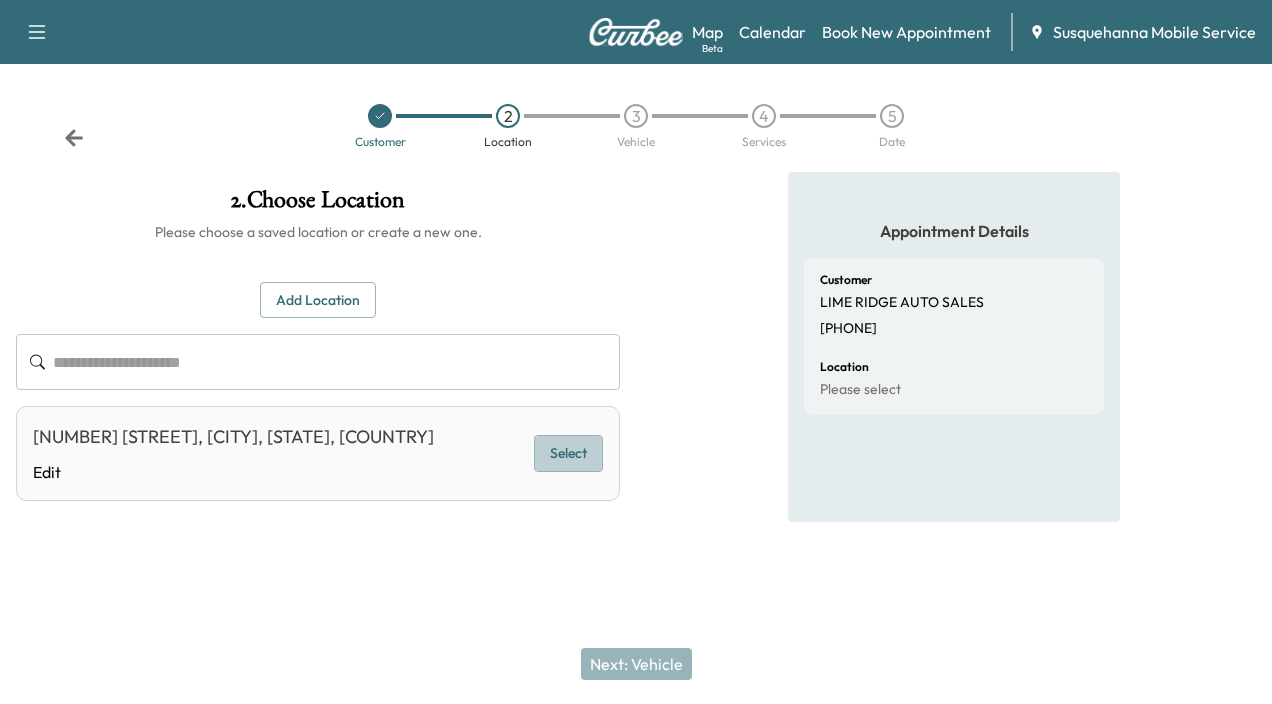 click on "Select" at bounding box center [568, 453] 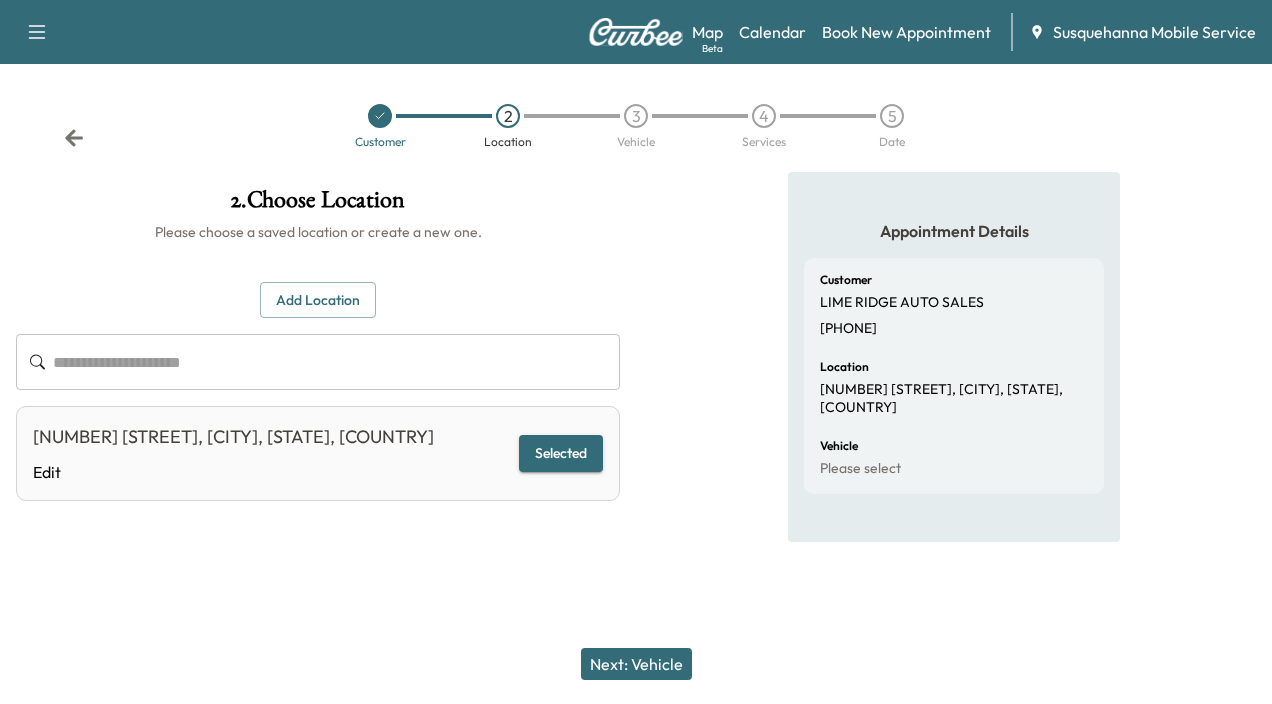 click on "Next: Vehicle" at bounding box center (636, 664) 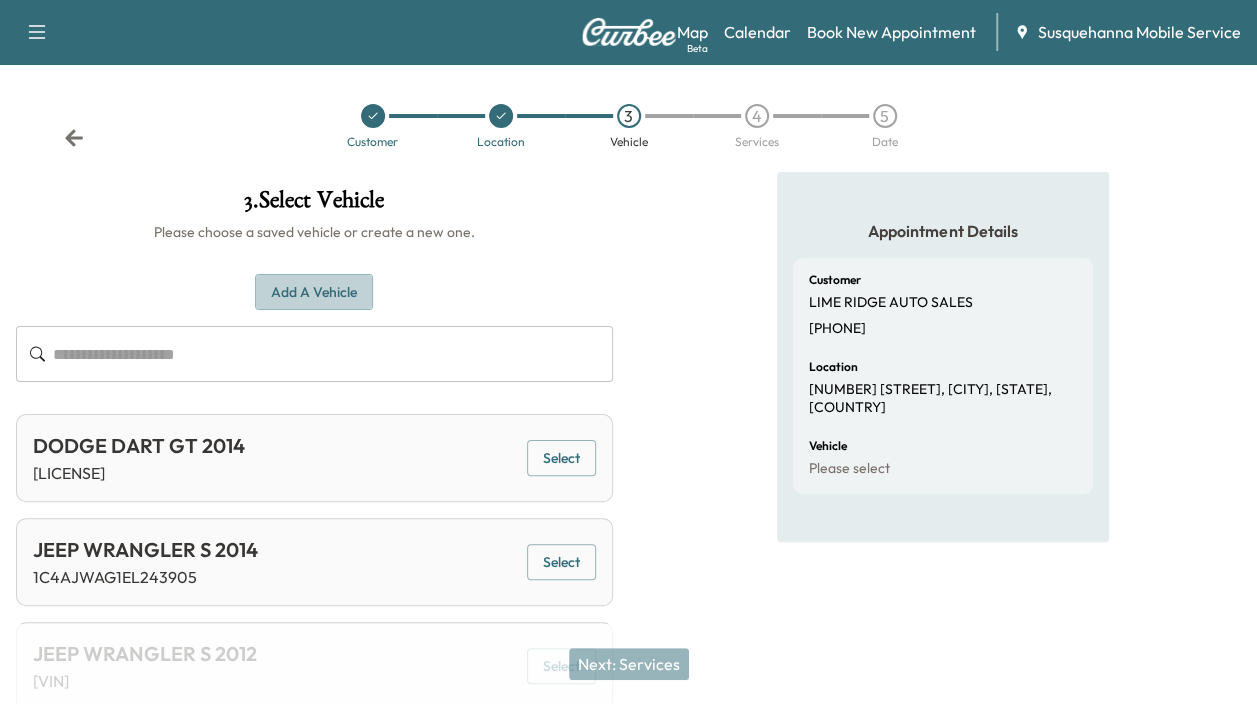 click on "Add a Vehicle" at bounding box center (314, 292) 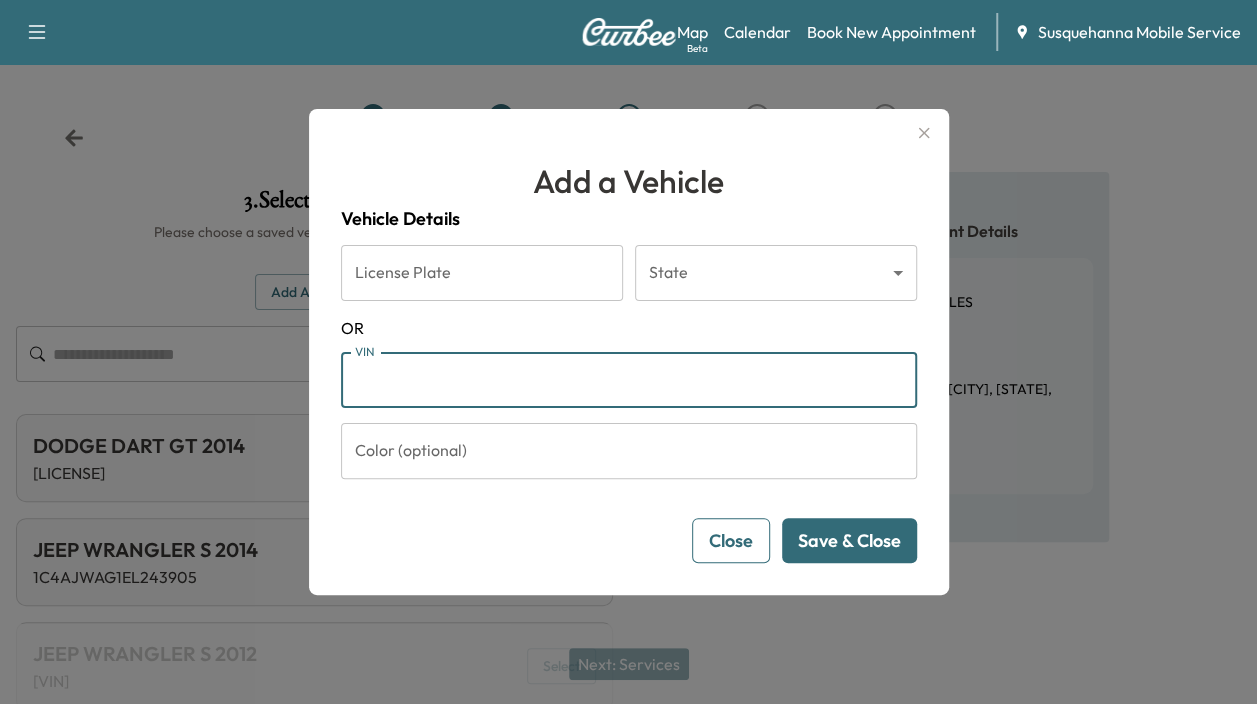 click on "VIN" at bounding box center (629, 380) 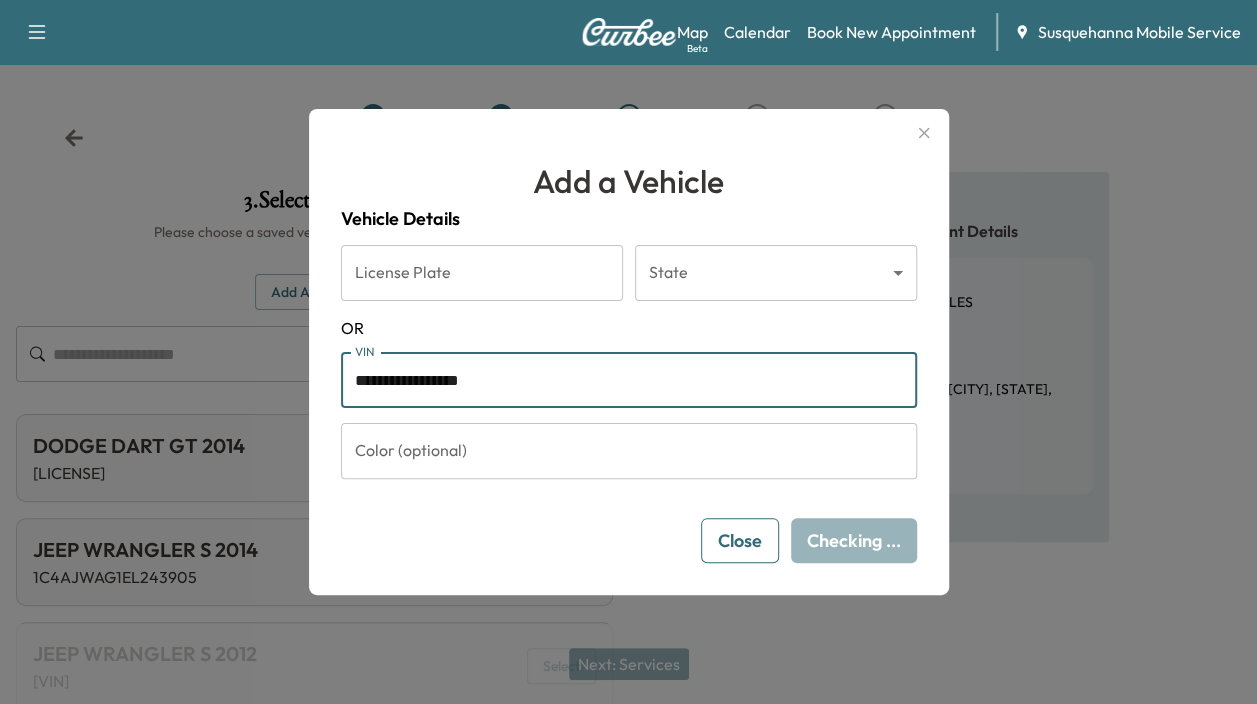 type on "**********" 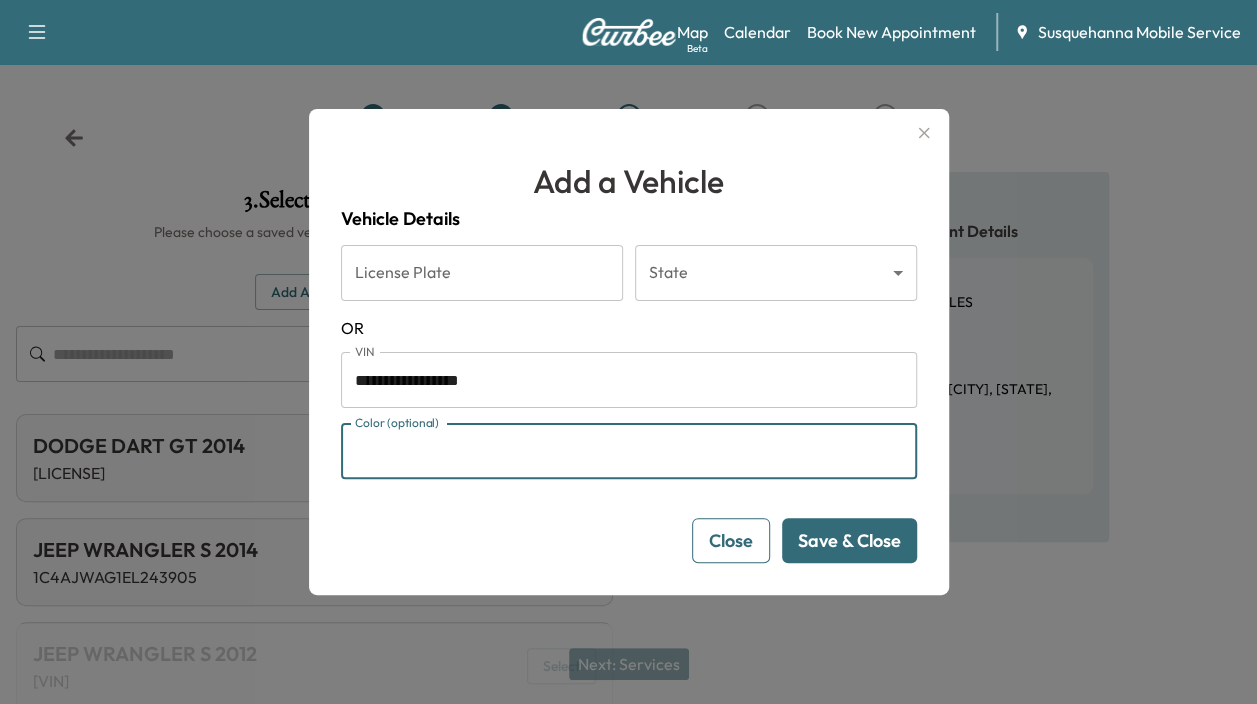 click on "Color (optional)" at bounding box center (629, 451) 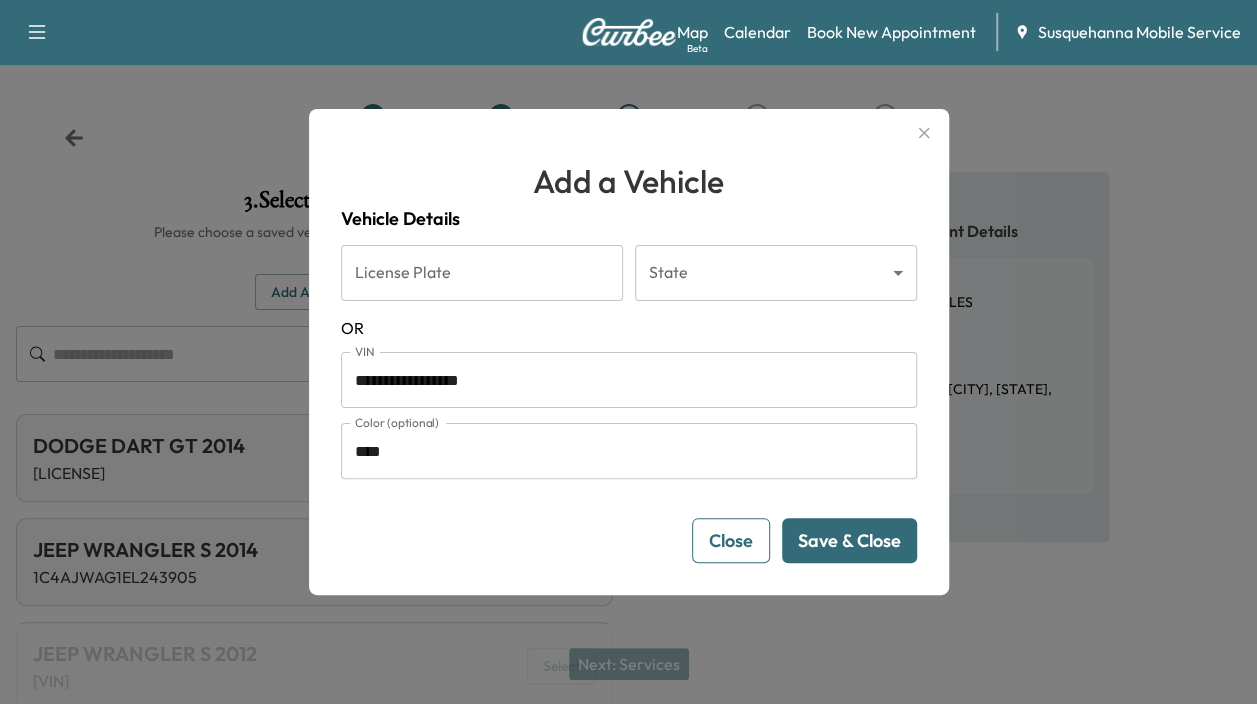 click on "Save & Close" at bounding box center [849, 540] 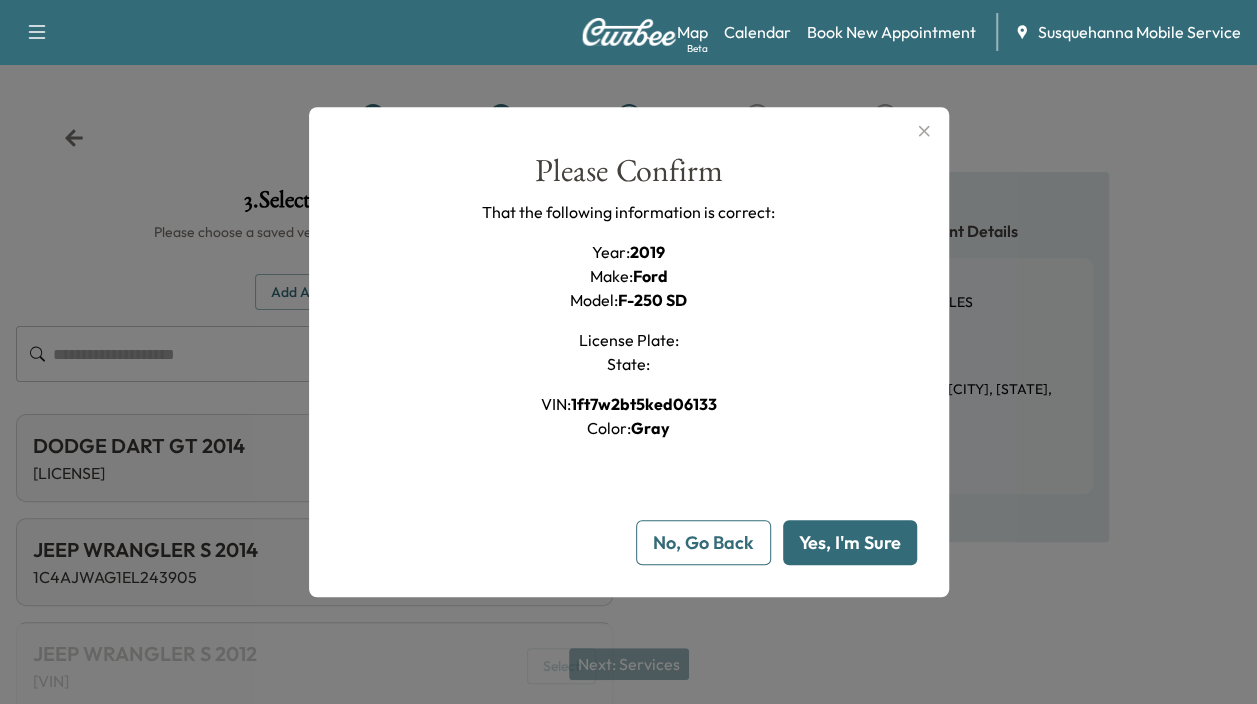 click on "Yes, I'm Sure" at bounding box center (850, 542) 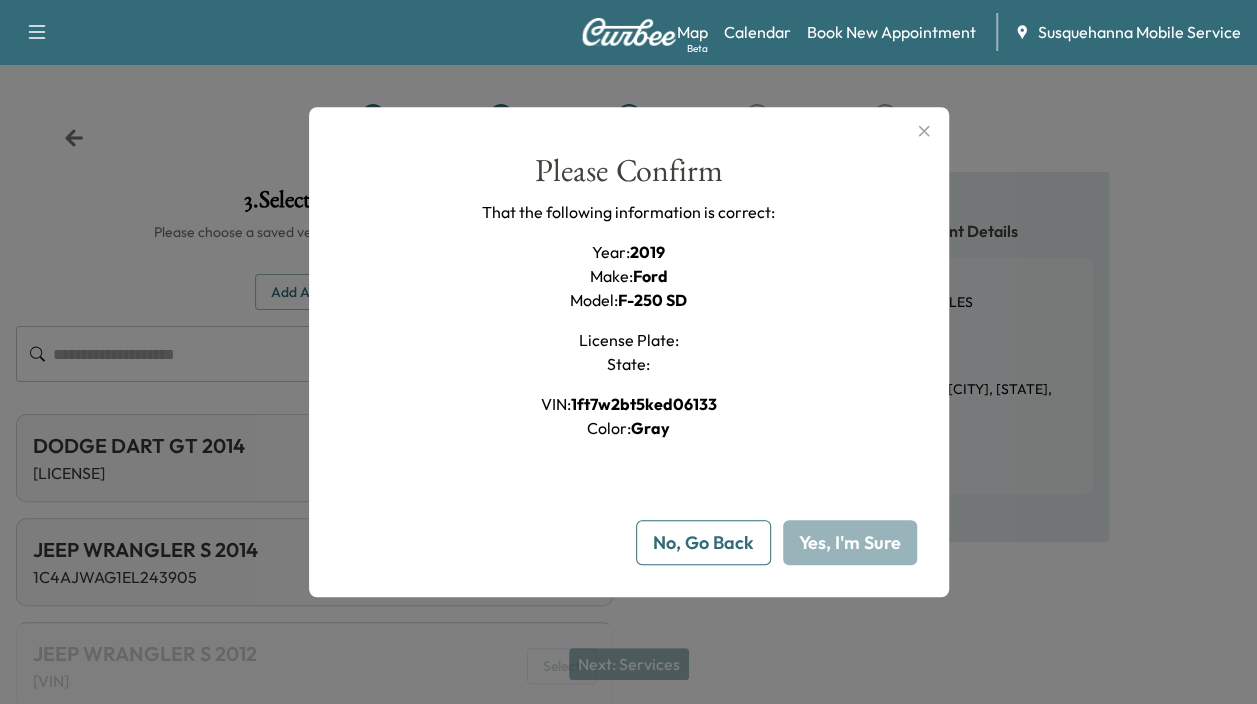 type 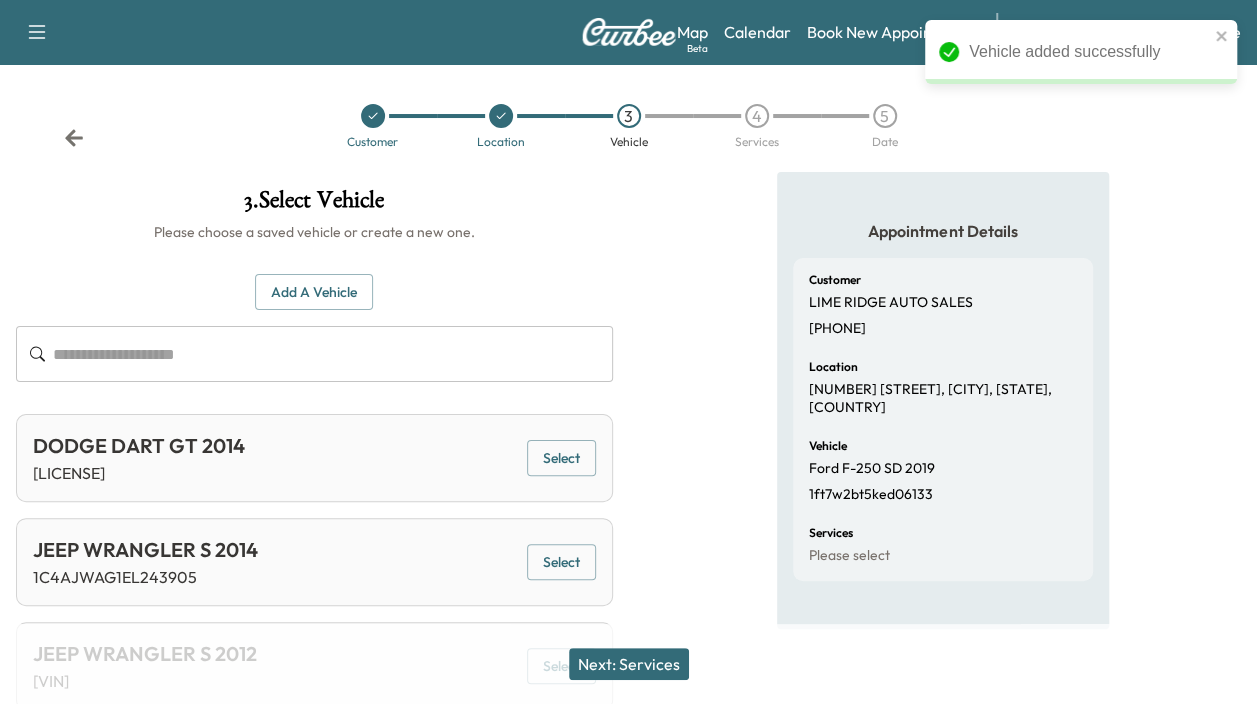 click on "Next: Services" at bounding box center (629, 664) 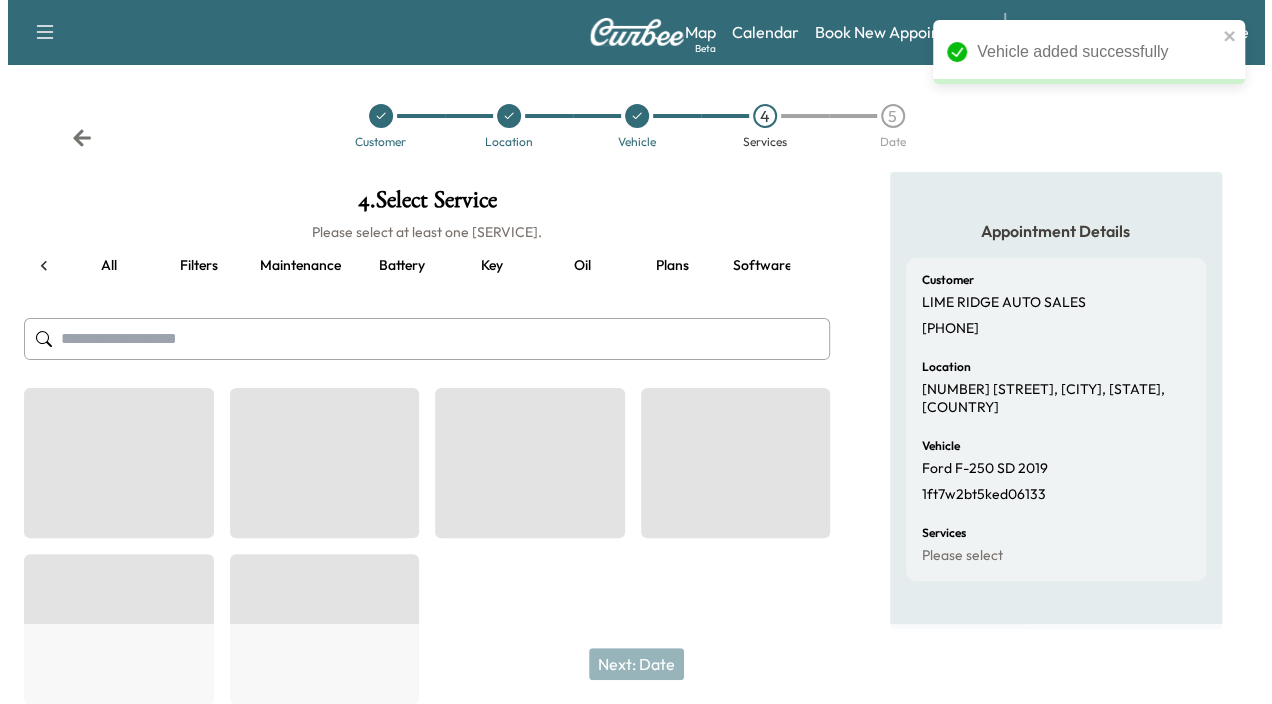 scroll, scrollTop: 0, scrollLeft: 264, axis: horizontal 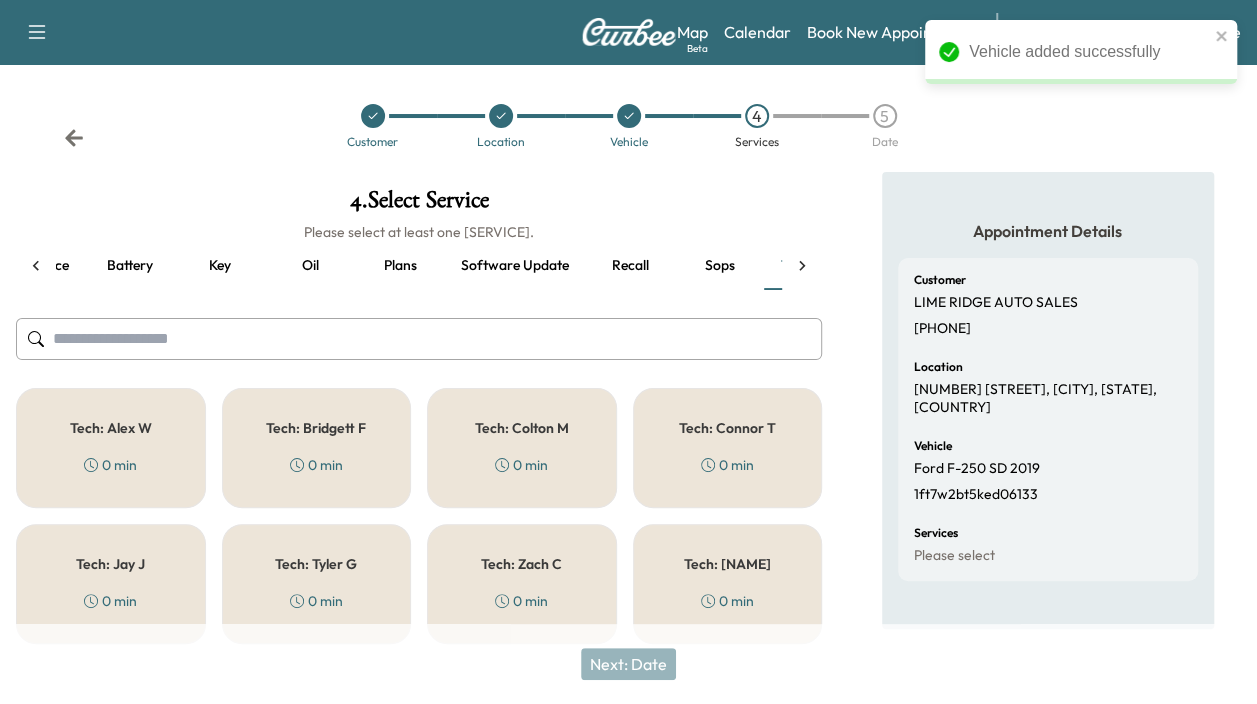 click on "Tech: Colton M" at bounding box center (522, 428) 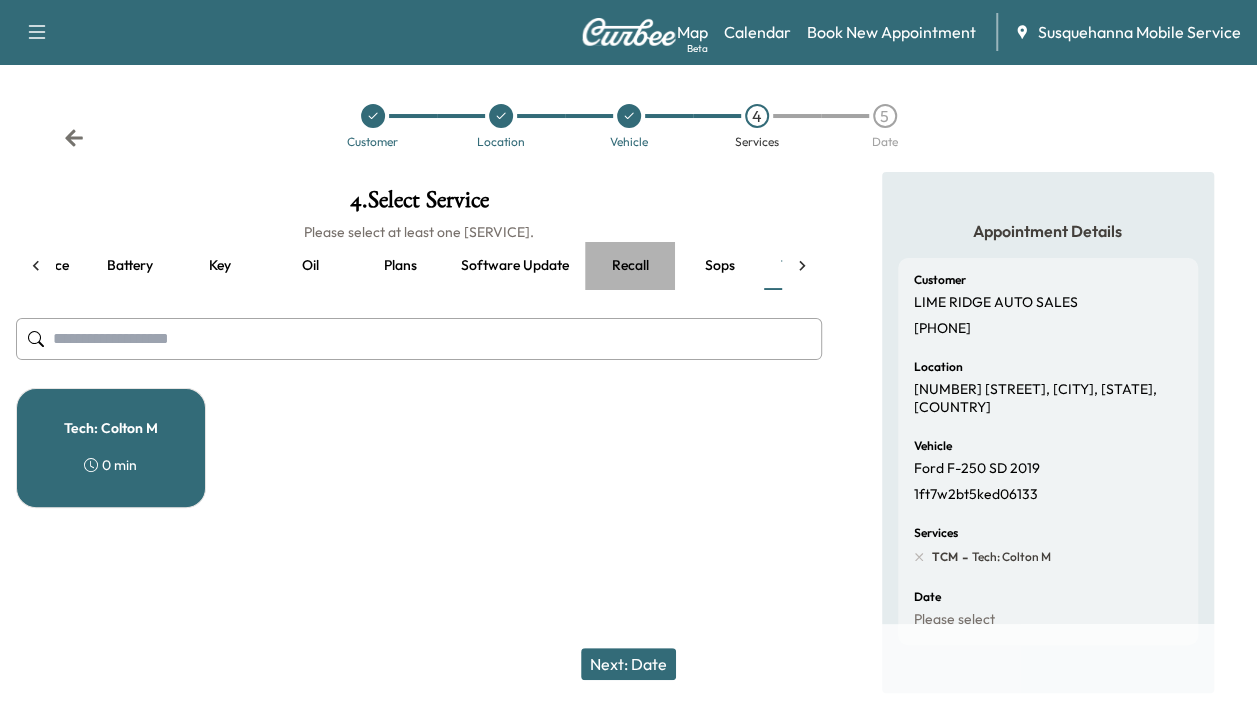 click on "Recall" at bounding box center (630, 266) 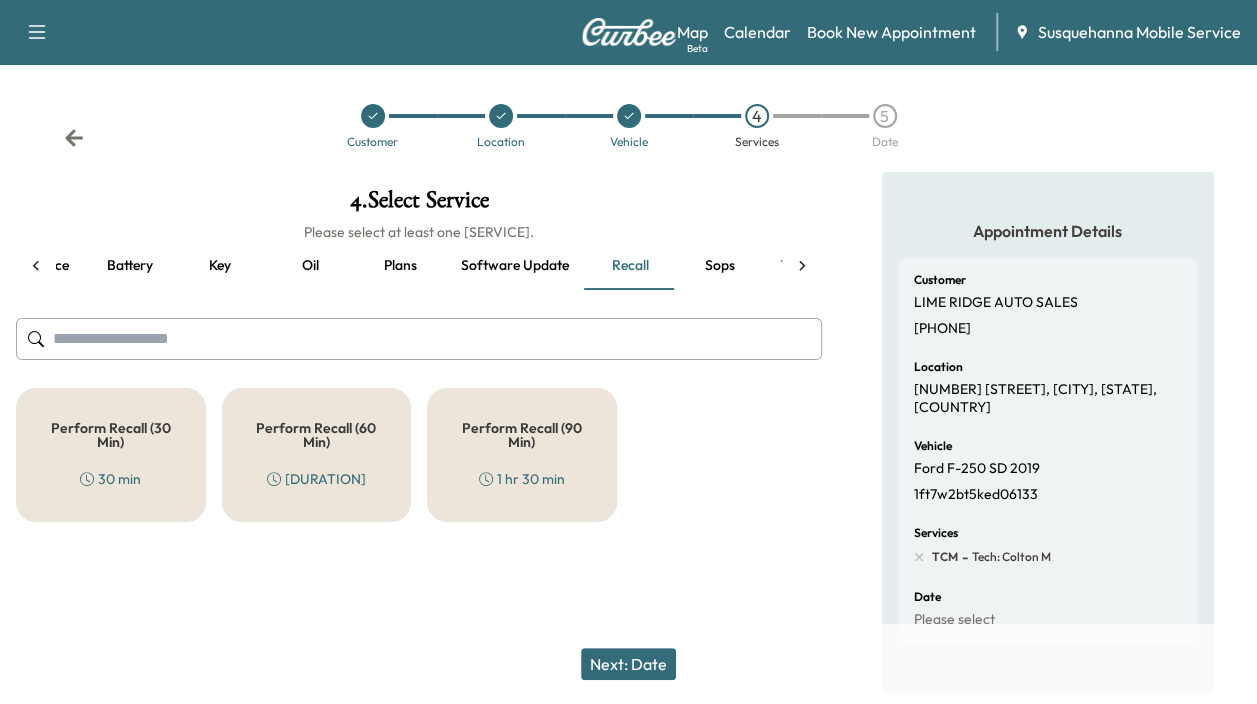 click on "Perform Recall (30 Min) 30 min" at bounding box center [111, 455] 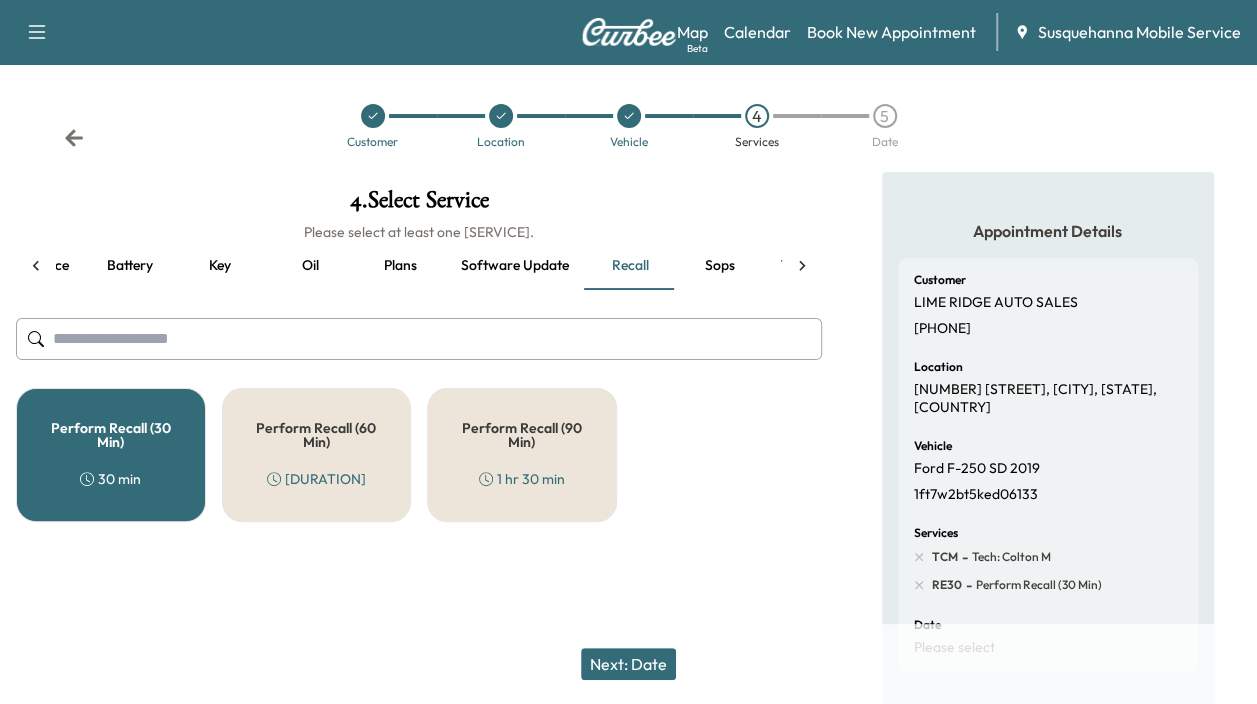 click on "Next: Date" at bounding box center (628, 664) 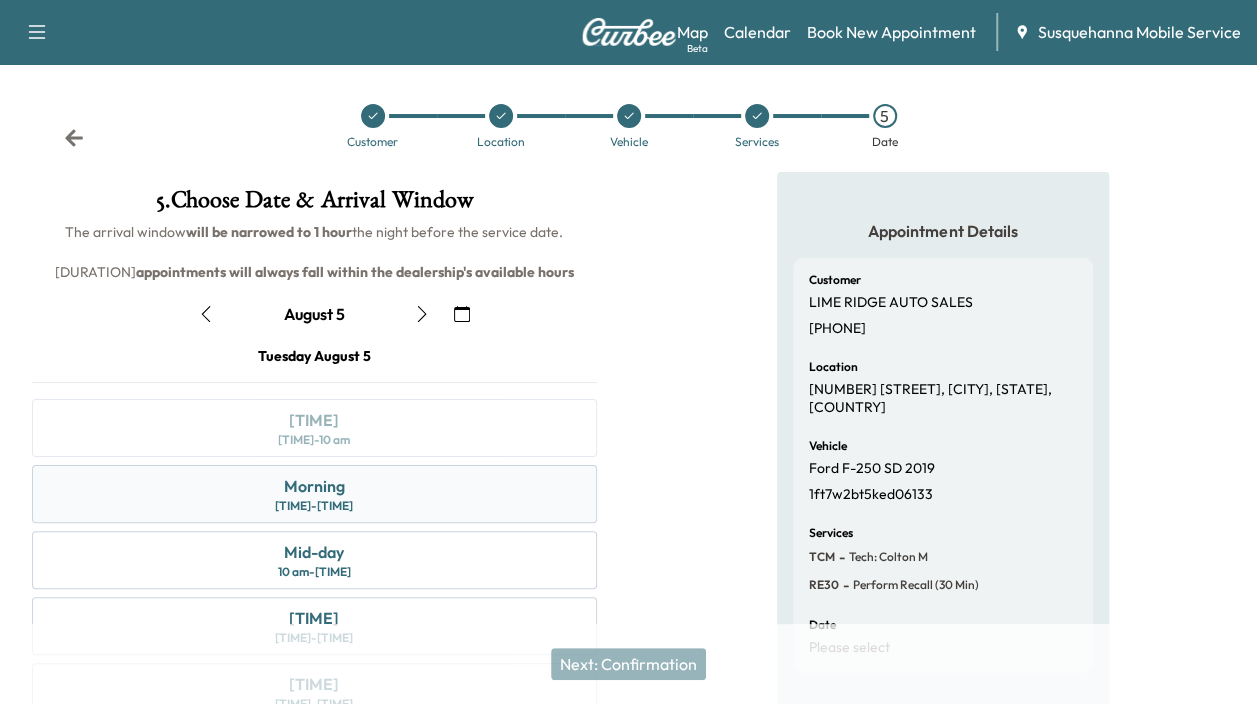click on "[TIME]  -  [TIME]" at bounding box center (314, 494) 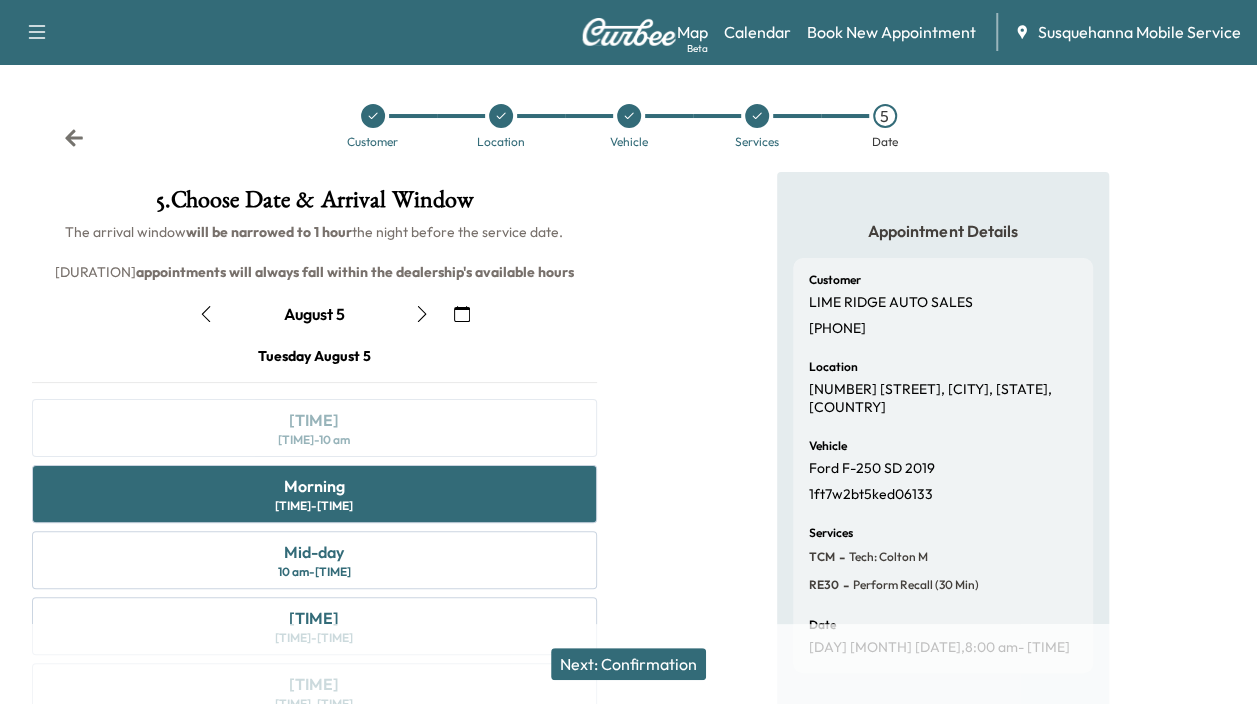 click on "Next: Confirmation" at bounding box center [628, 664] 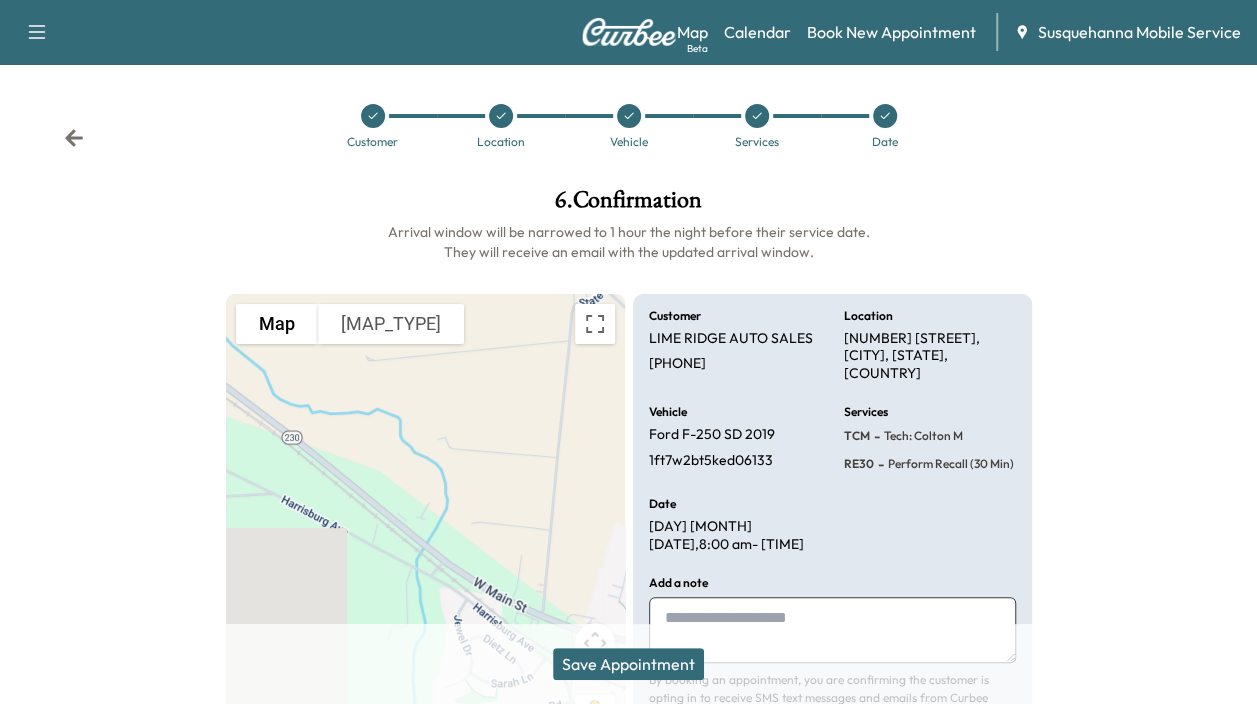 click on "Save Appointment" at bounding box center (628, 664) 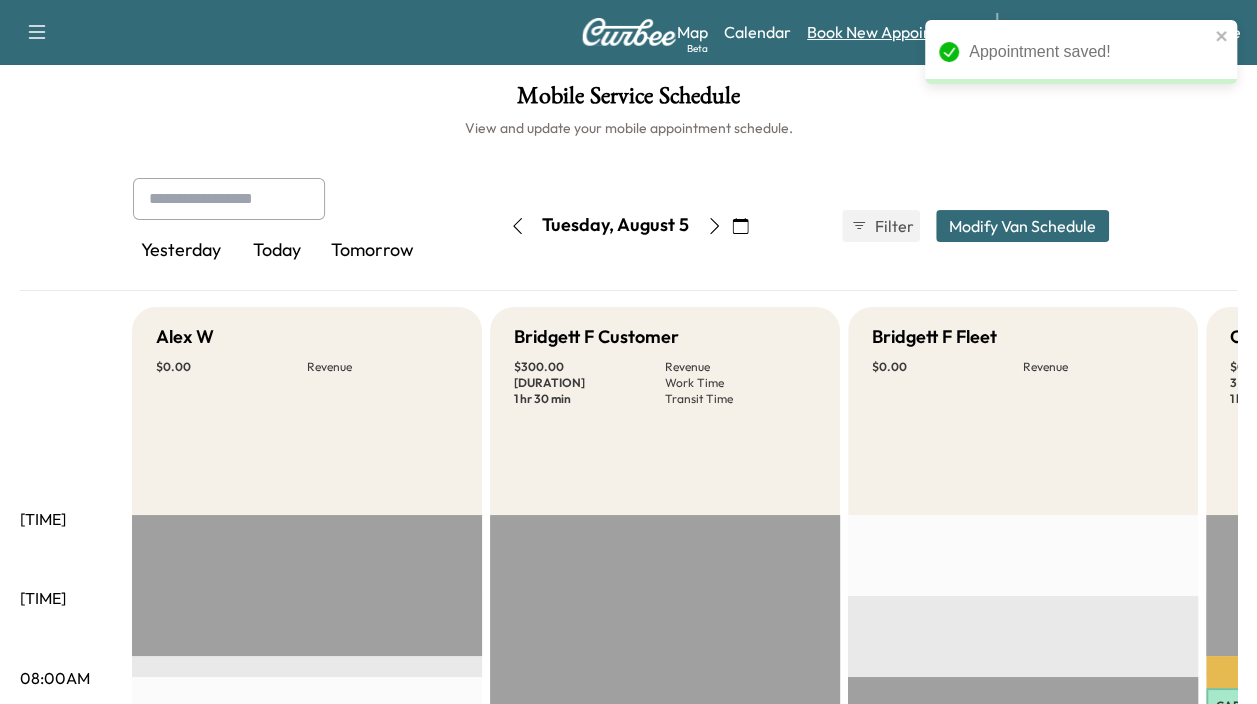 click on "Book New Appointment" at bounding box center (891, 32) 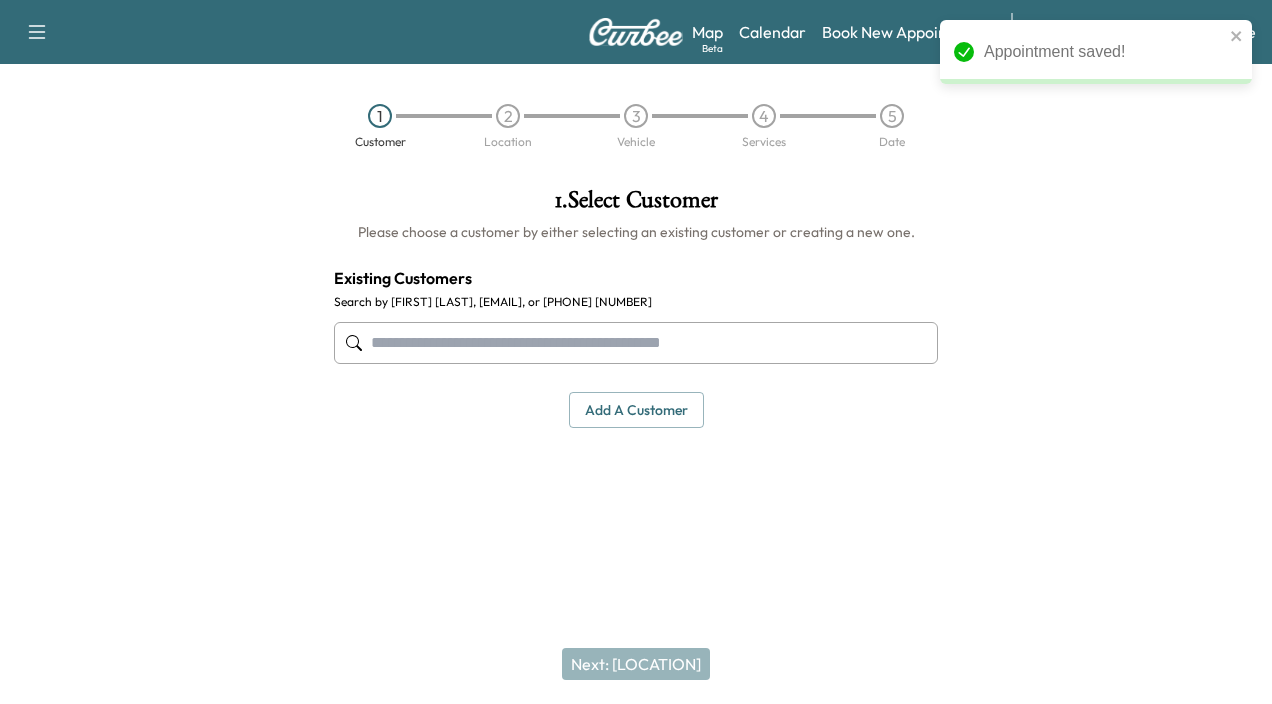 click at bounding box center [636, 343] 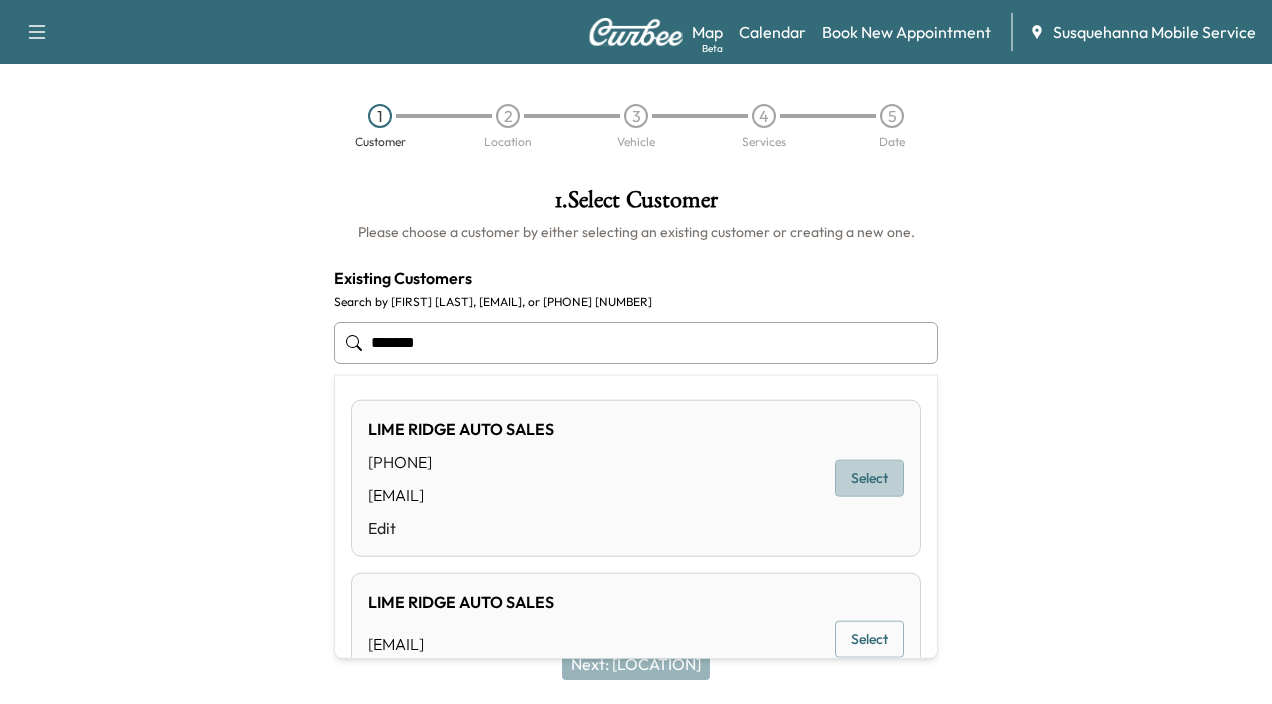 click on "Select" at bounding box center (869, 478) 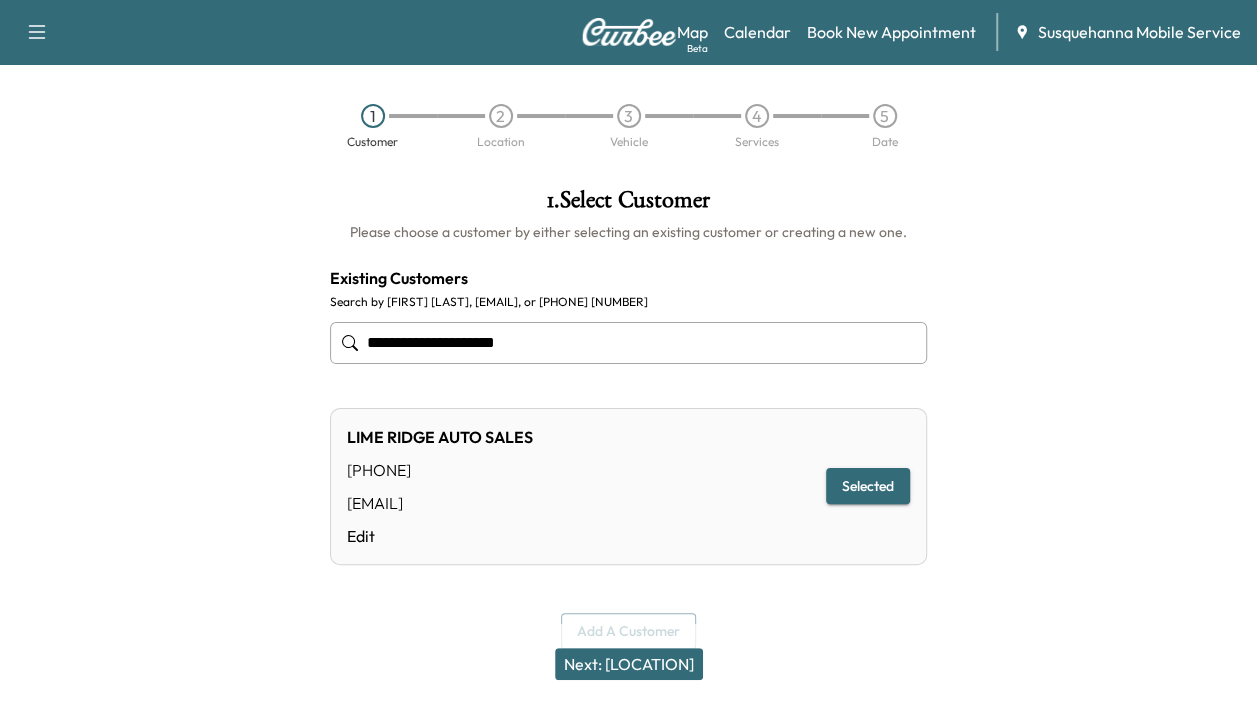 type on "**********" 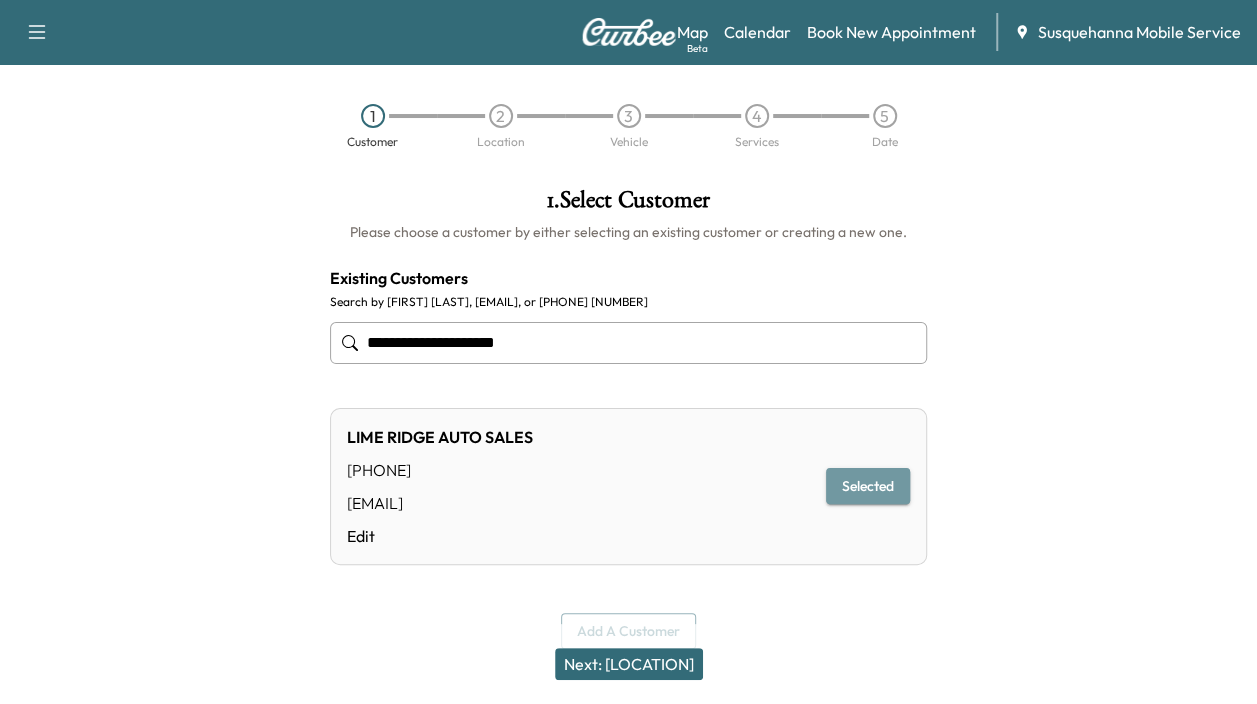 click on "Selected" at bounding box center (868, 486) 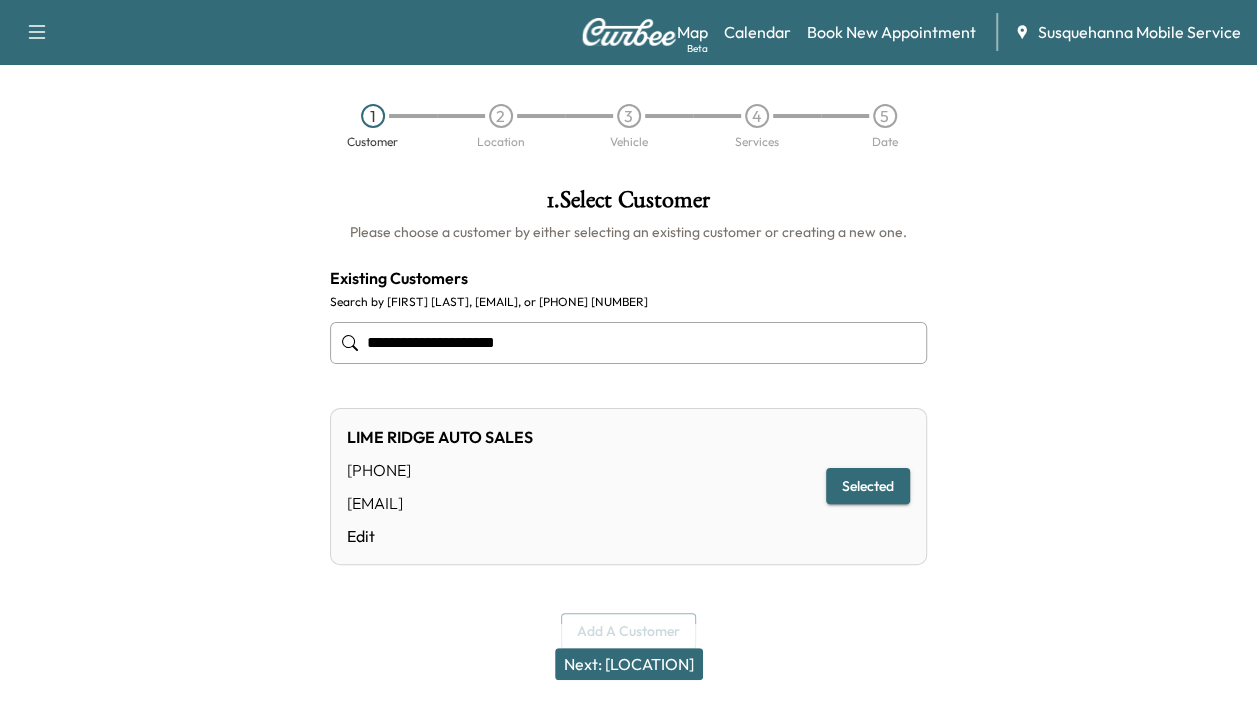click on "Next: [LOCATION]" at bounding box center [629, 664] 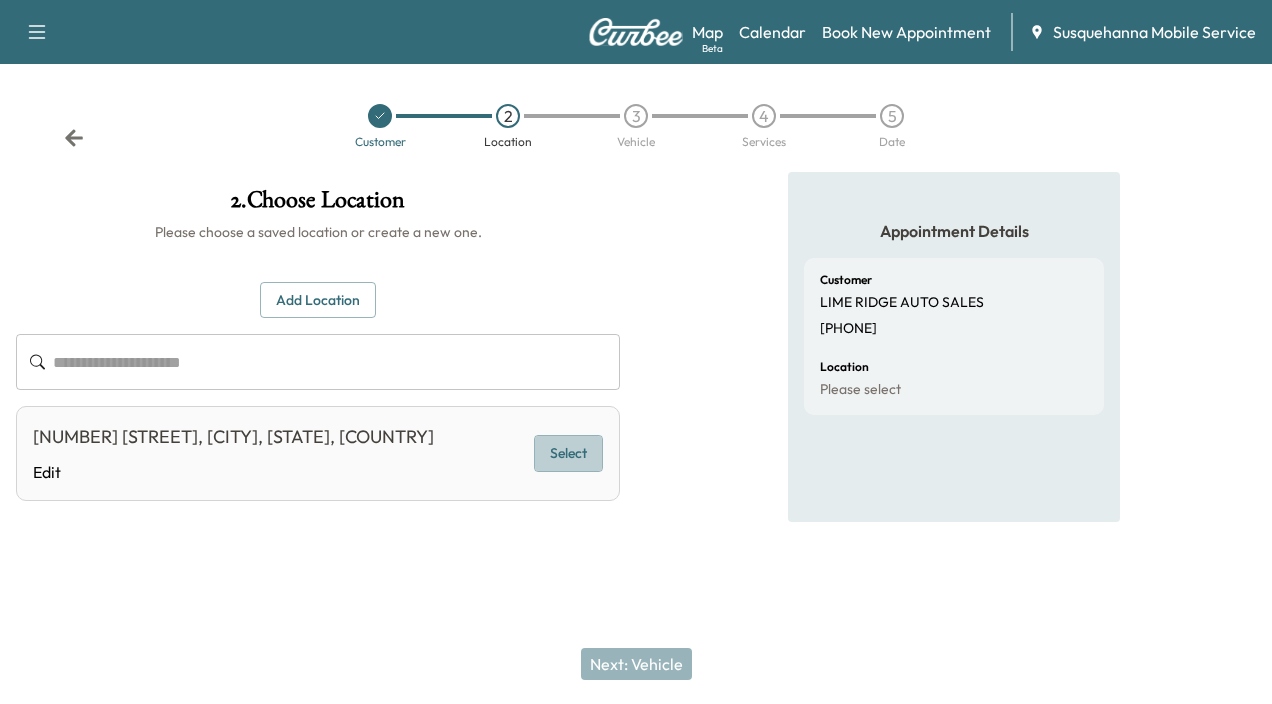 click on "Select" at bounding box center (568, 453) 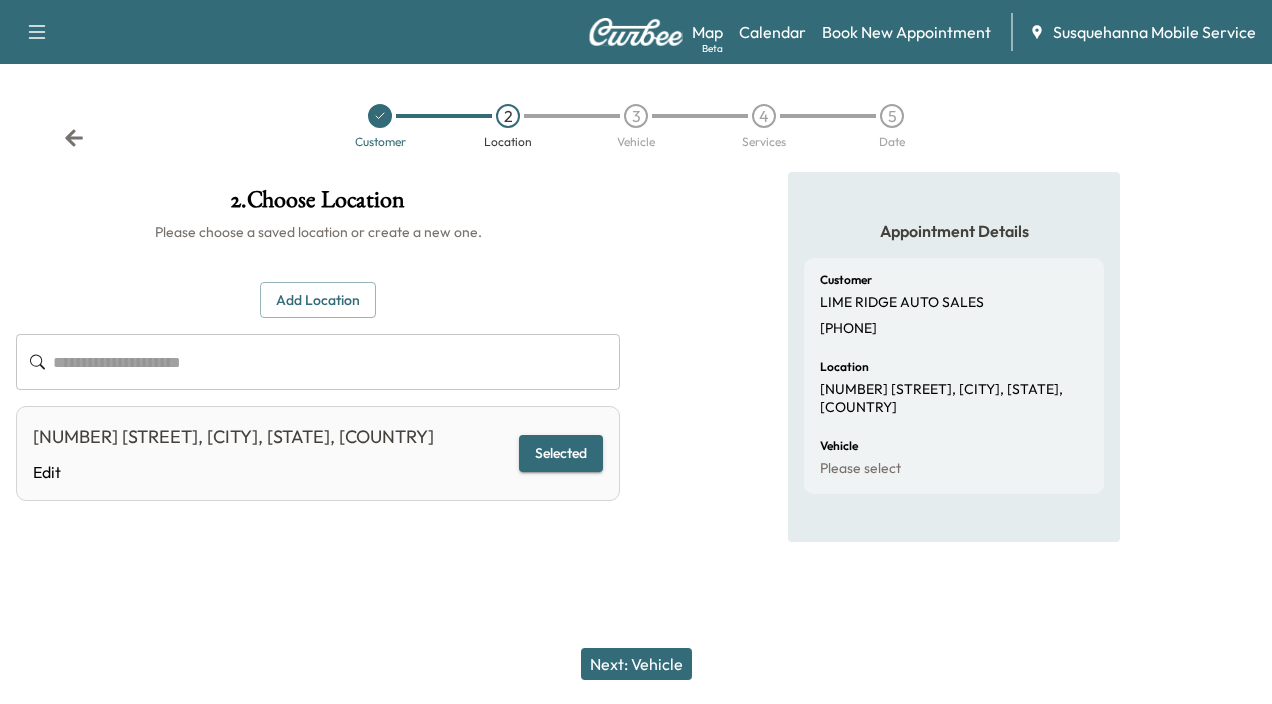 click on "Next: Vehicle" at bounding box center [636, 664] 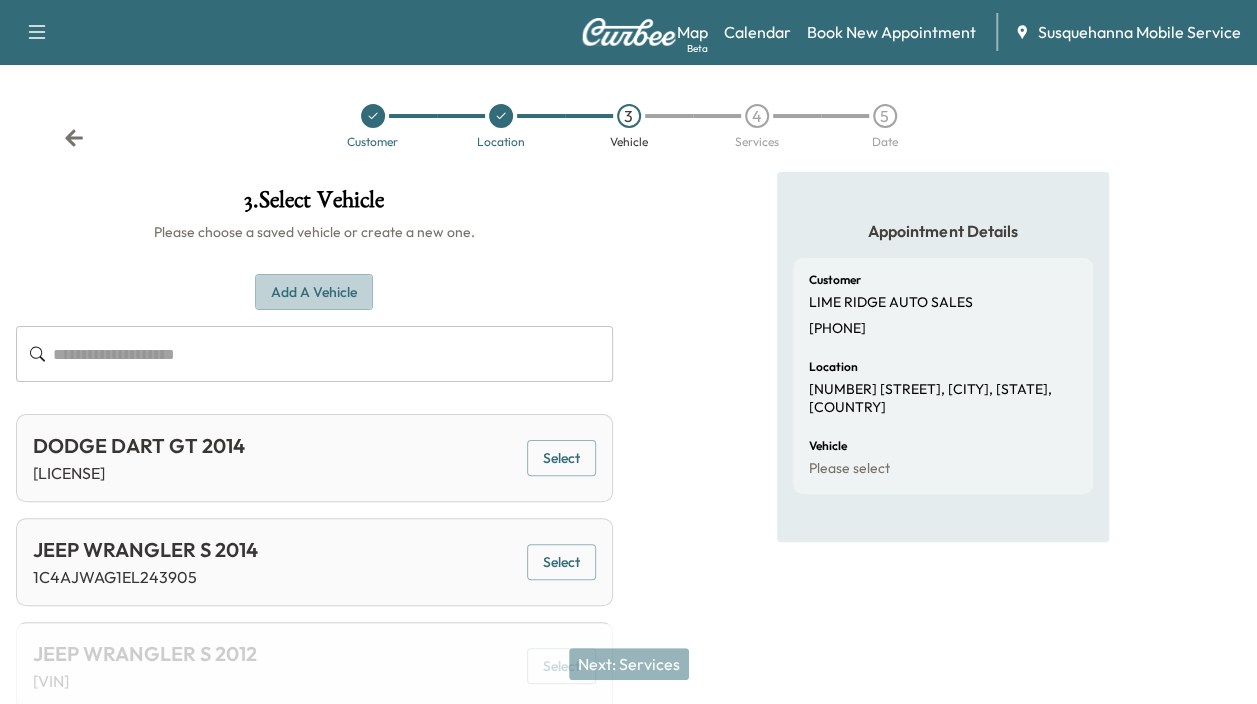 click on "Add a Vehicle" at bounding box center [314, 292] 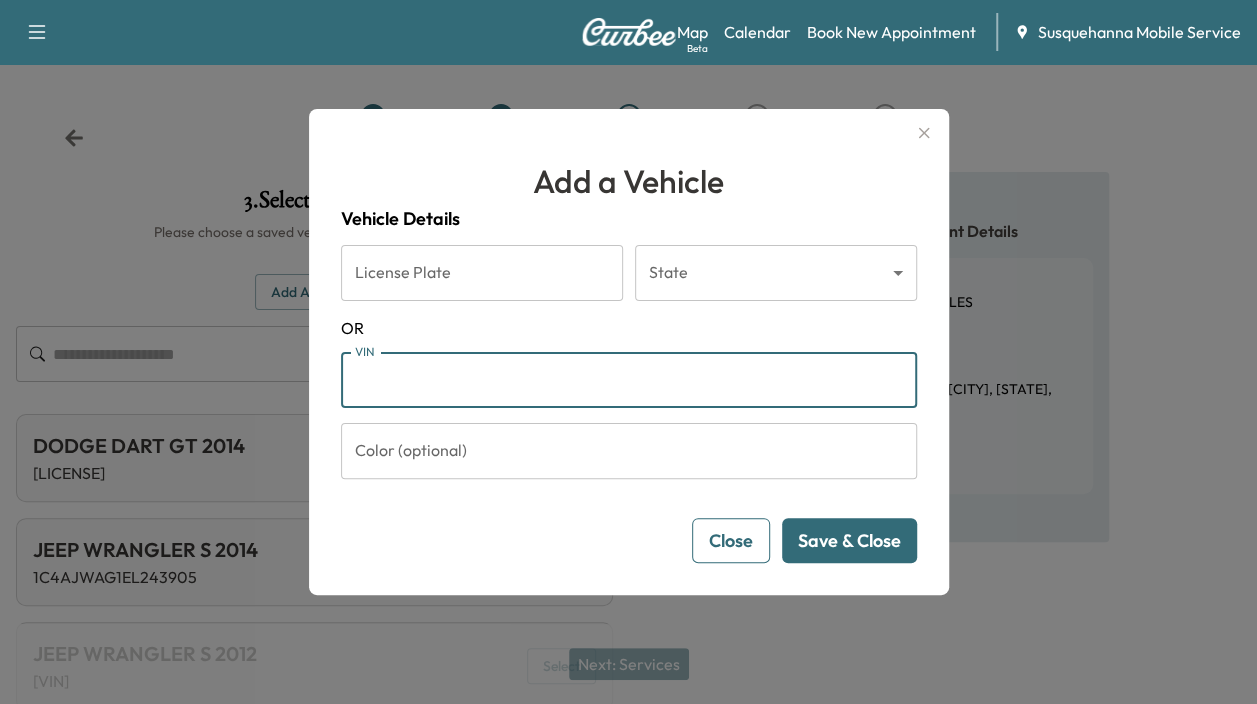 click on "VIN" at bounding box center (629, 380) 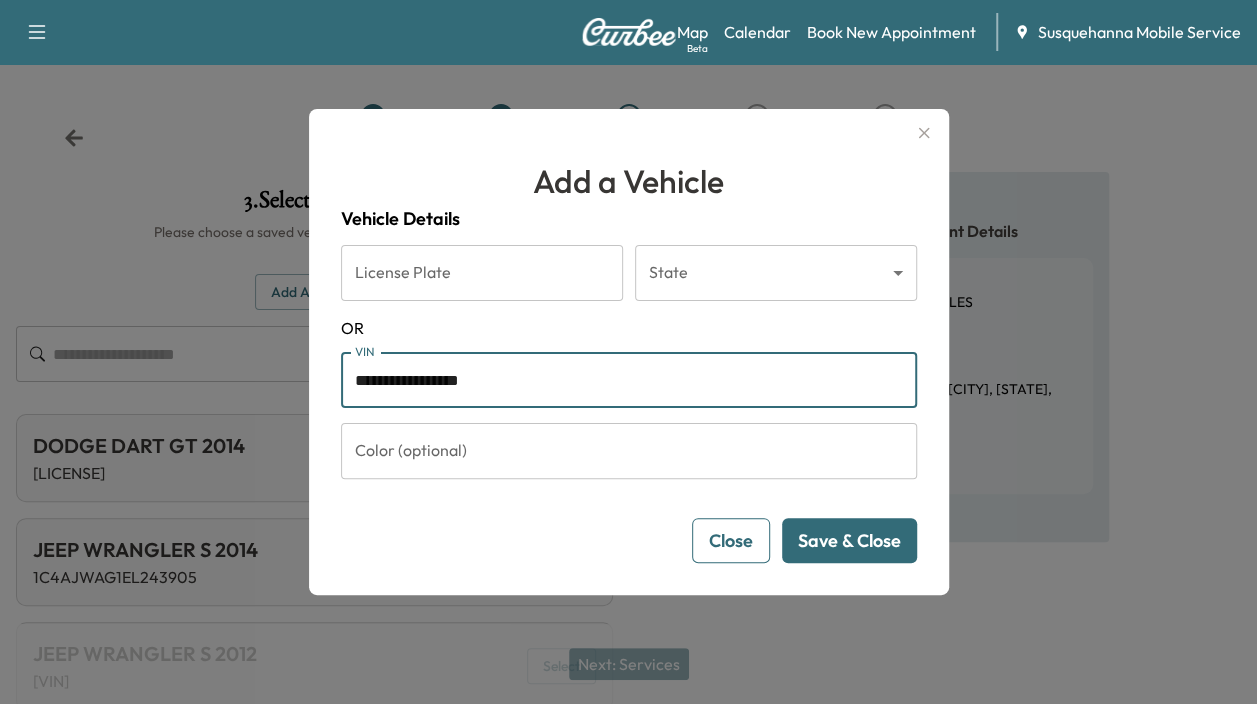 type on "**********" 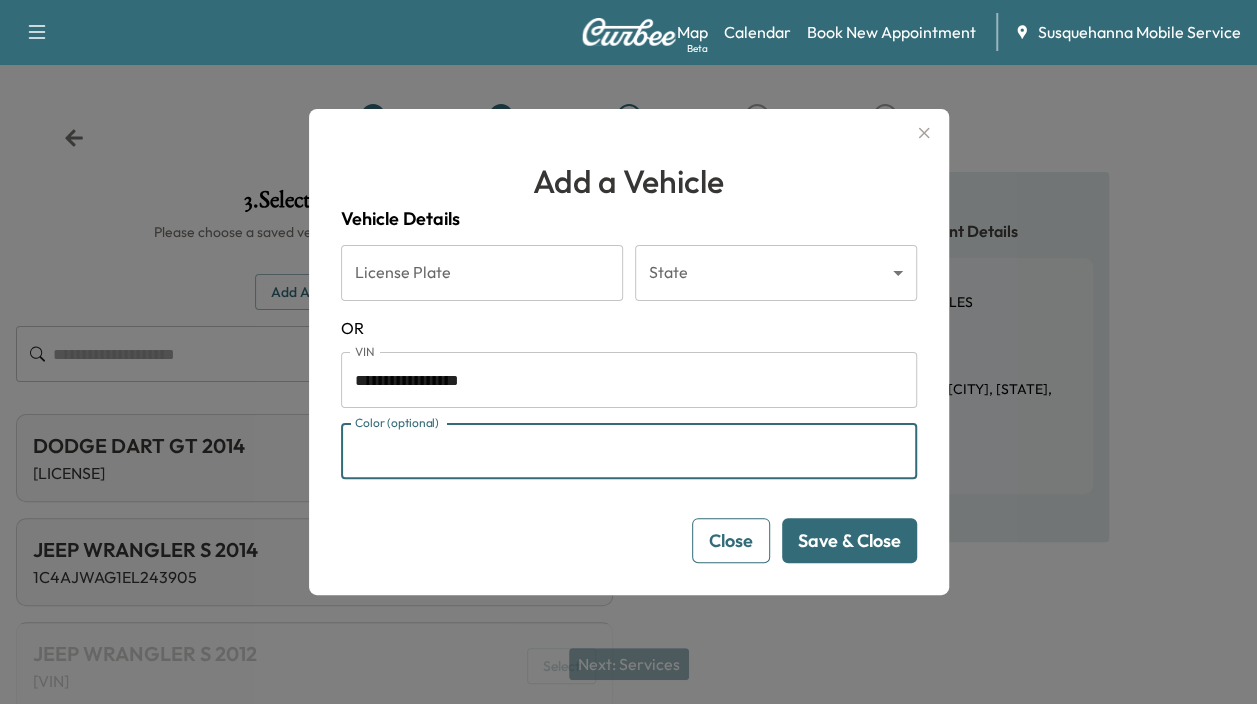 click on "Color (optional)" at bounding box center [629, 451] 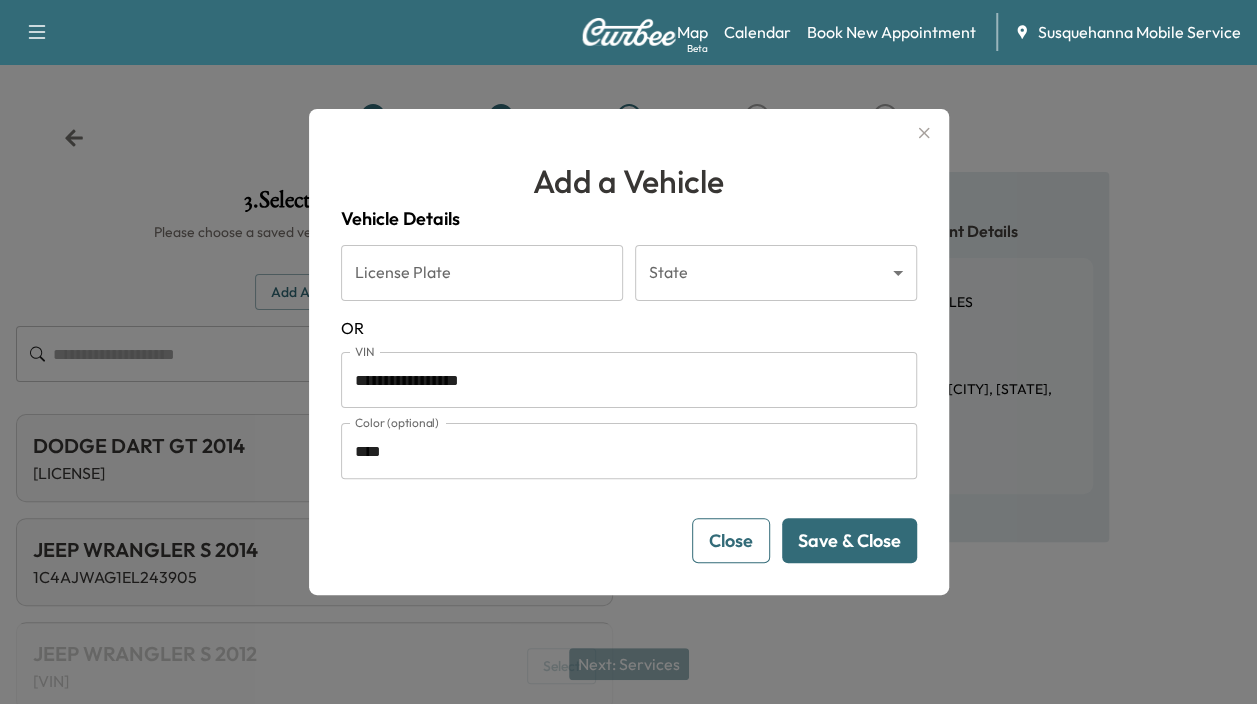 click on "Save & Close" at bounding box center (849, 540) 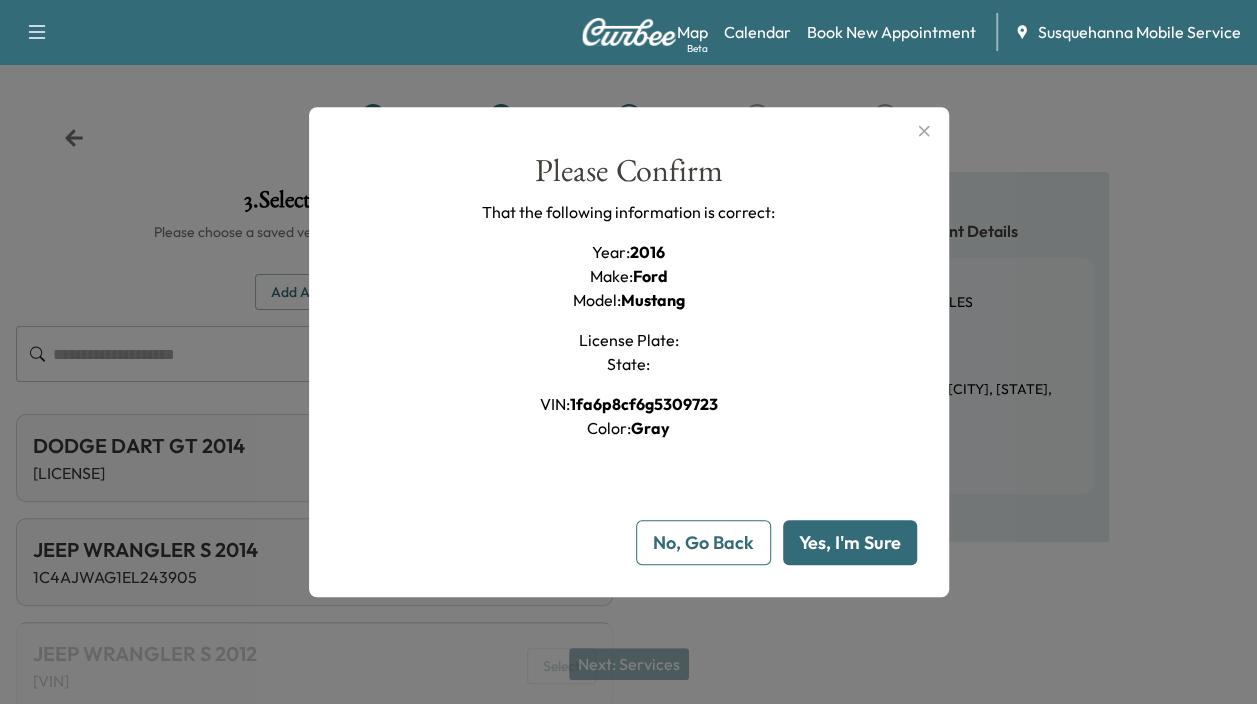 click on "Yes, I'm Sure" at bounding box center (850, 542) 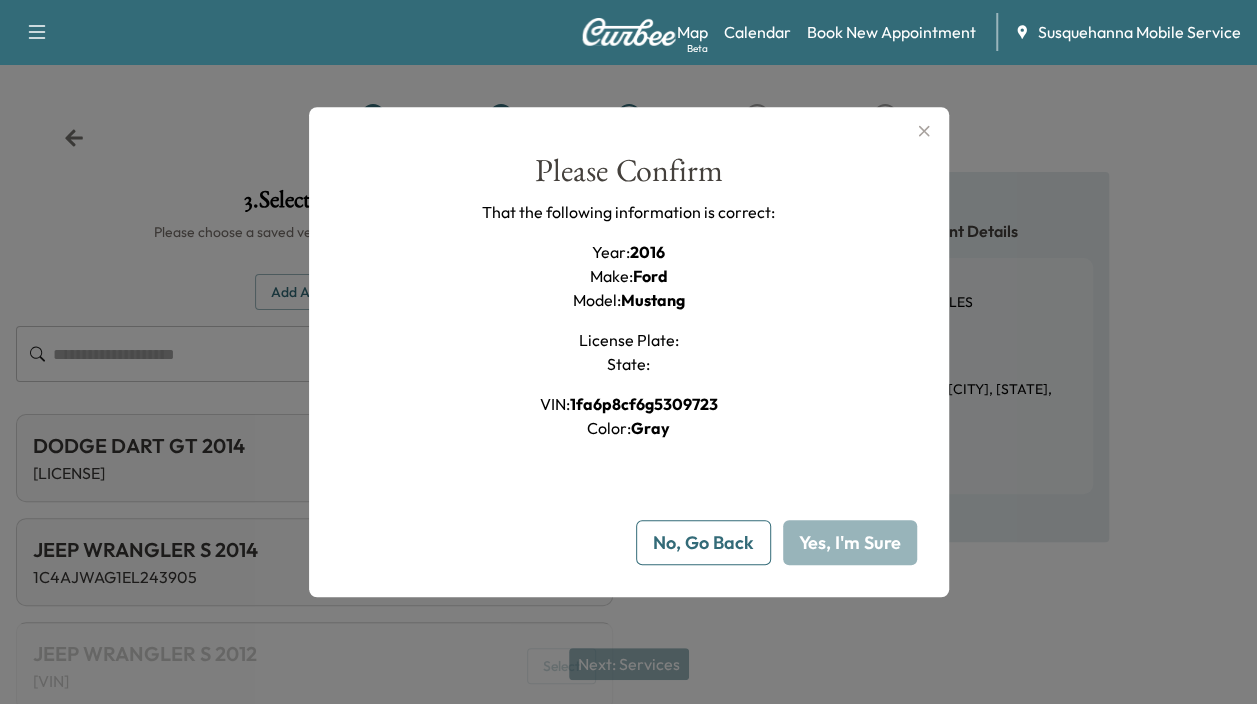 type 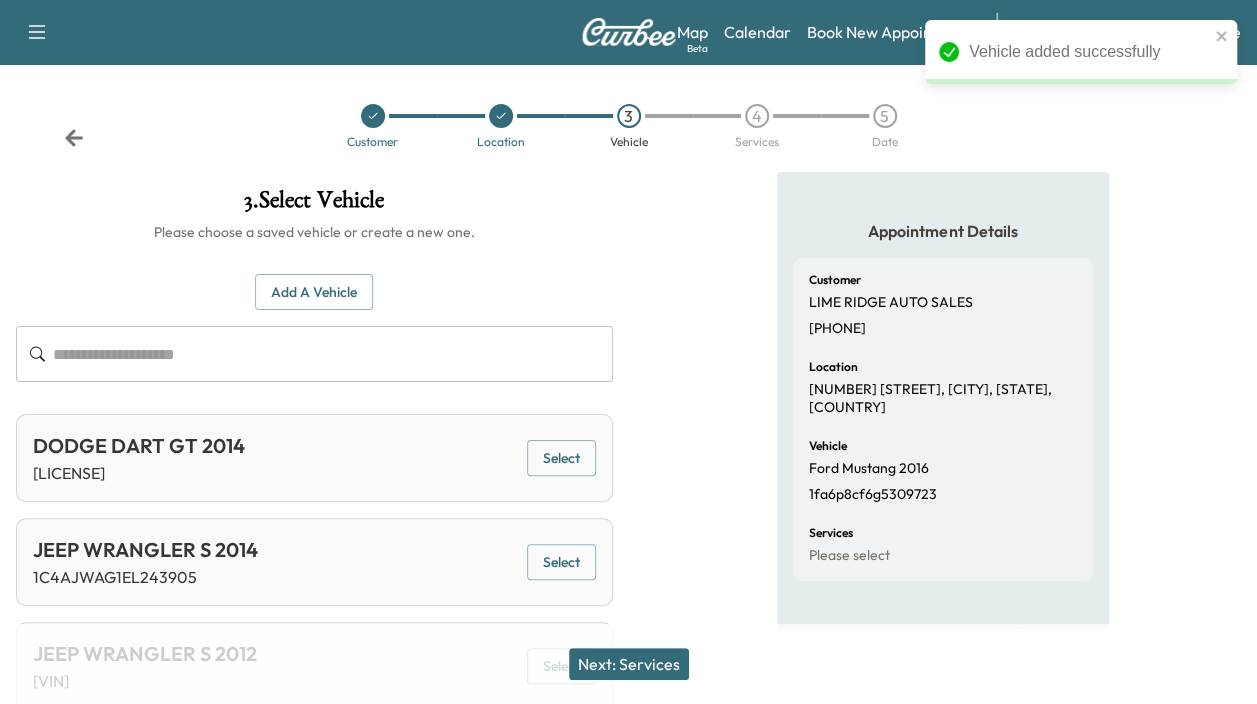 click on "Next: Services" at bounding box center (629, 664) 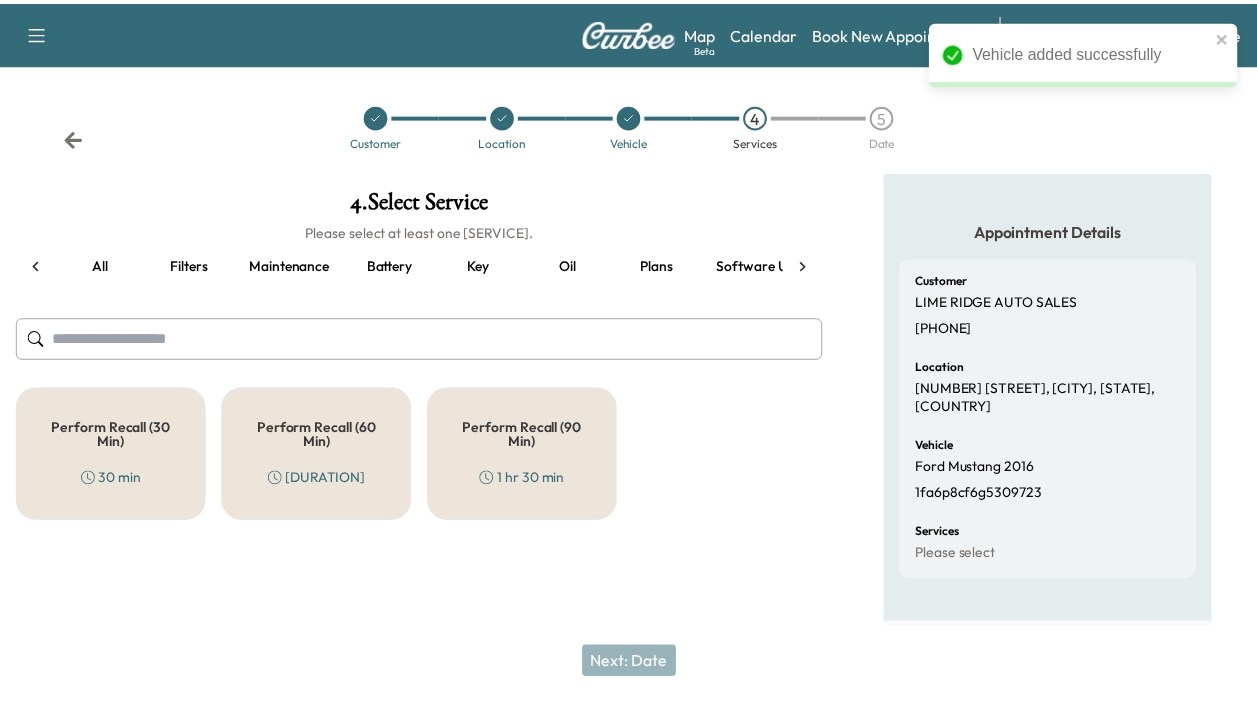 scroll, scrollTop: 0, scrollLeft: 66, axis: horizontal 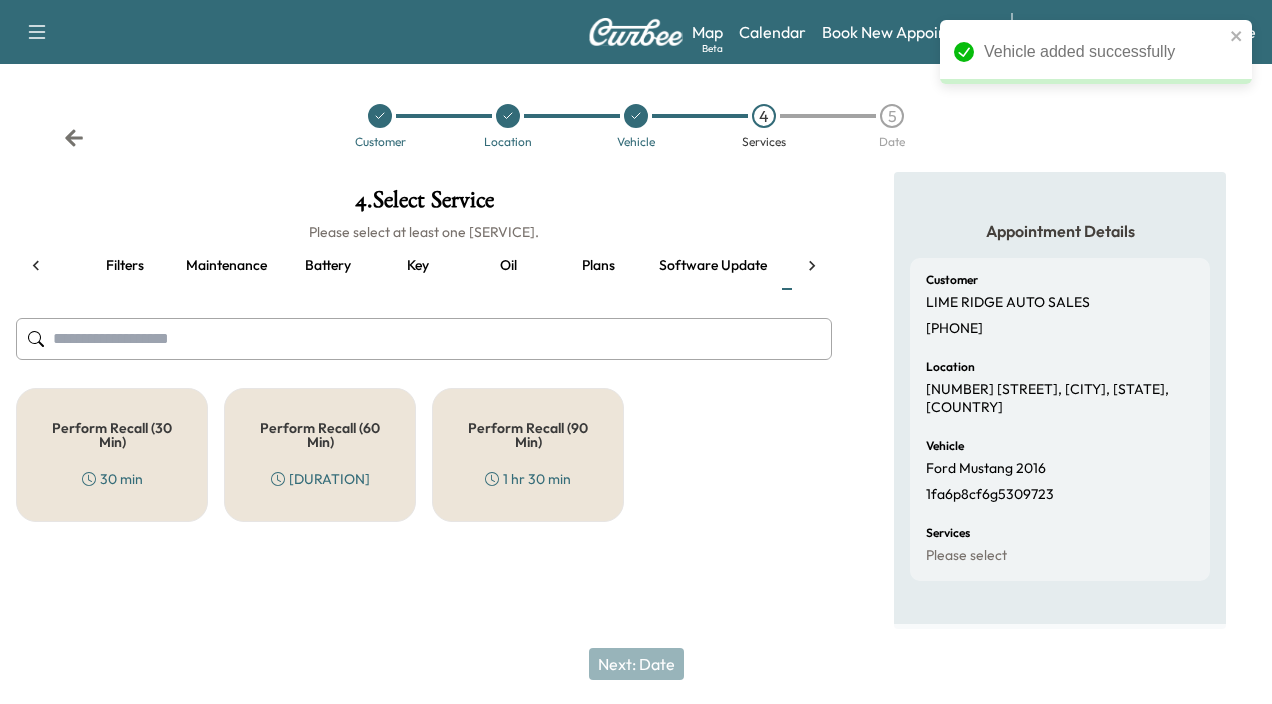 click on "Perform Recall (30 Min) 30 min" at bounding box center (112, 455) 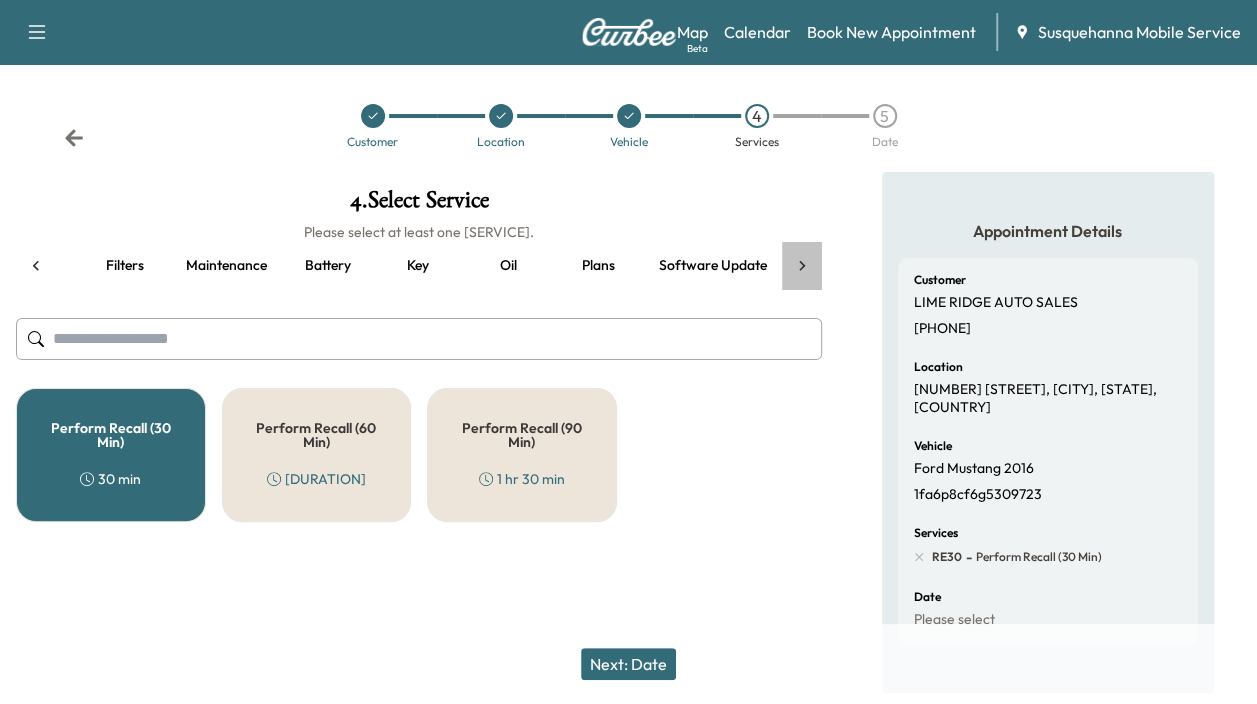 click 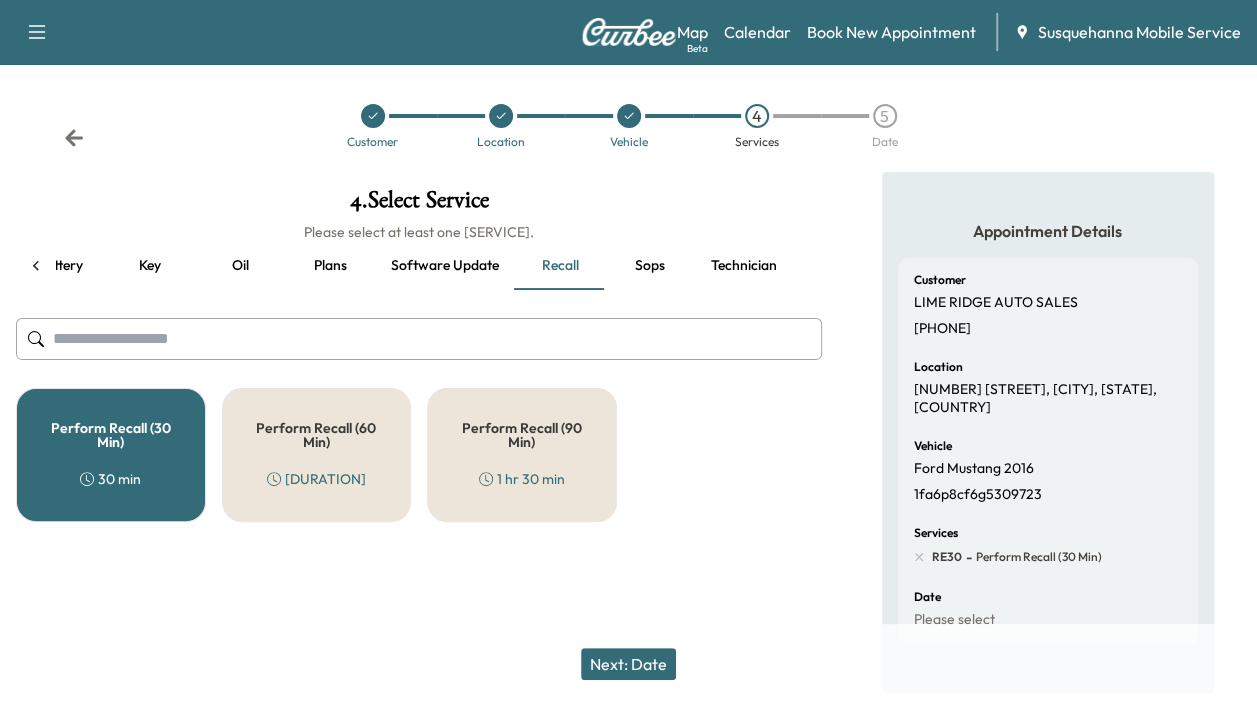 scroll, scrollTop: 0, scrollLeft: 344, axis: horizontal 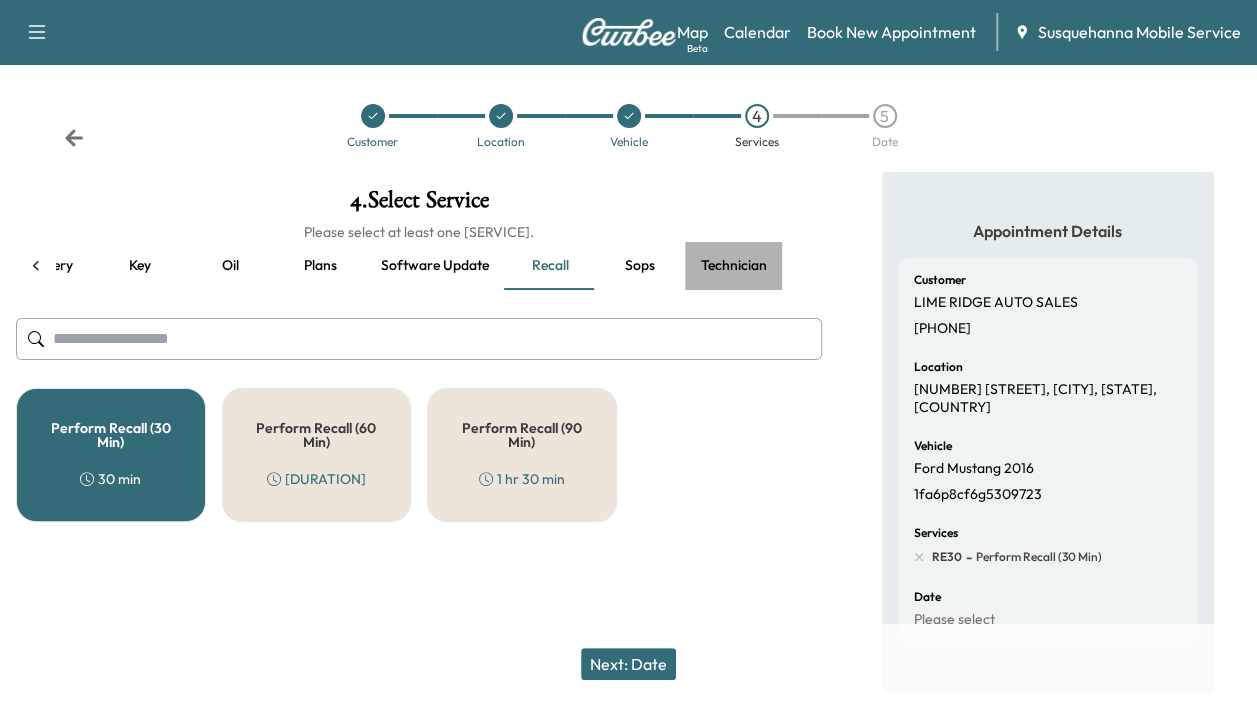 click on "Technician" at bounding box center (734, 266) 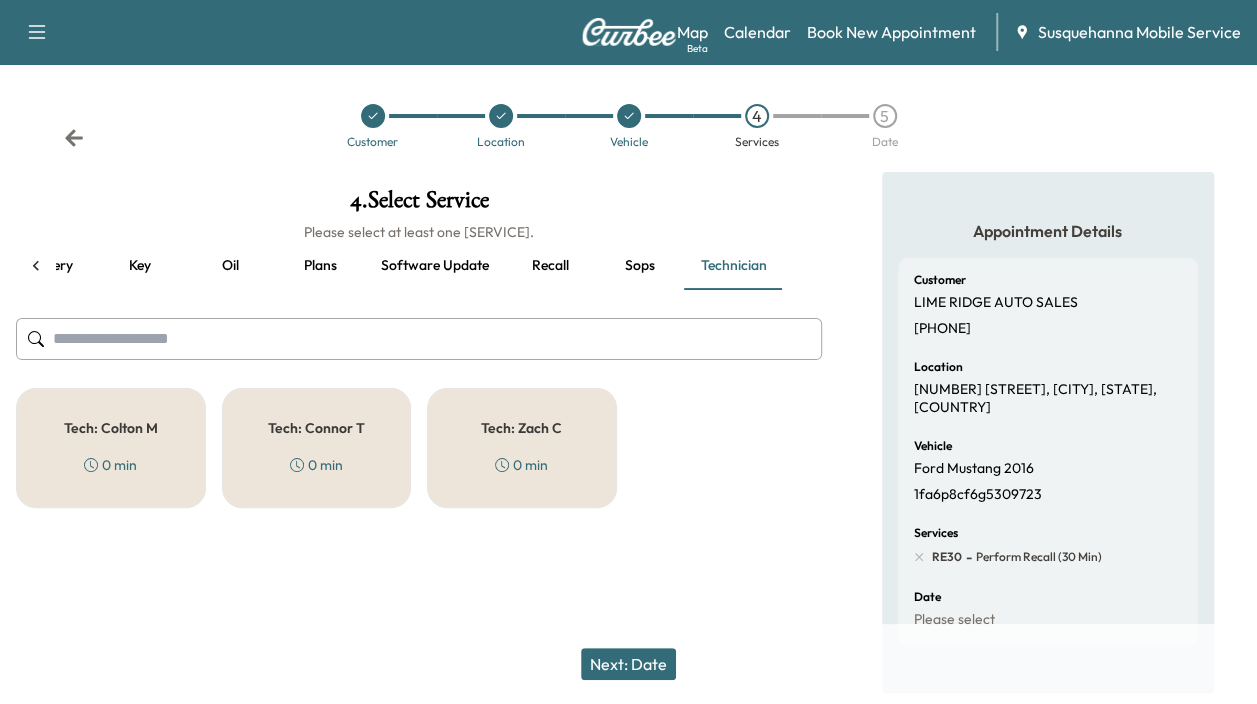 click on "Tech: [FIRST] [LAST] [NUMBER] min" at bounding box center (111, 448) 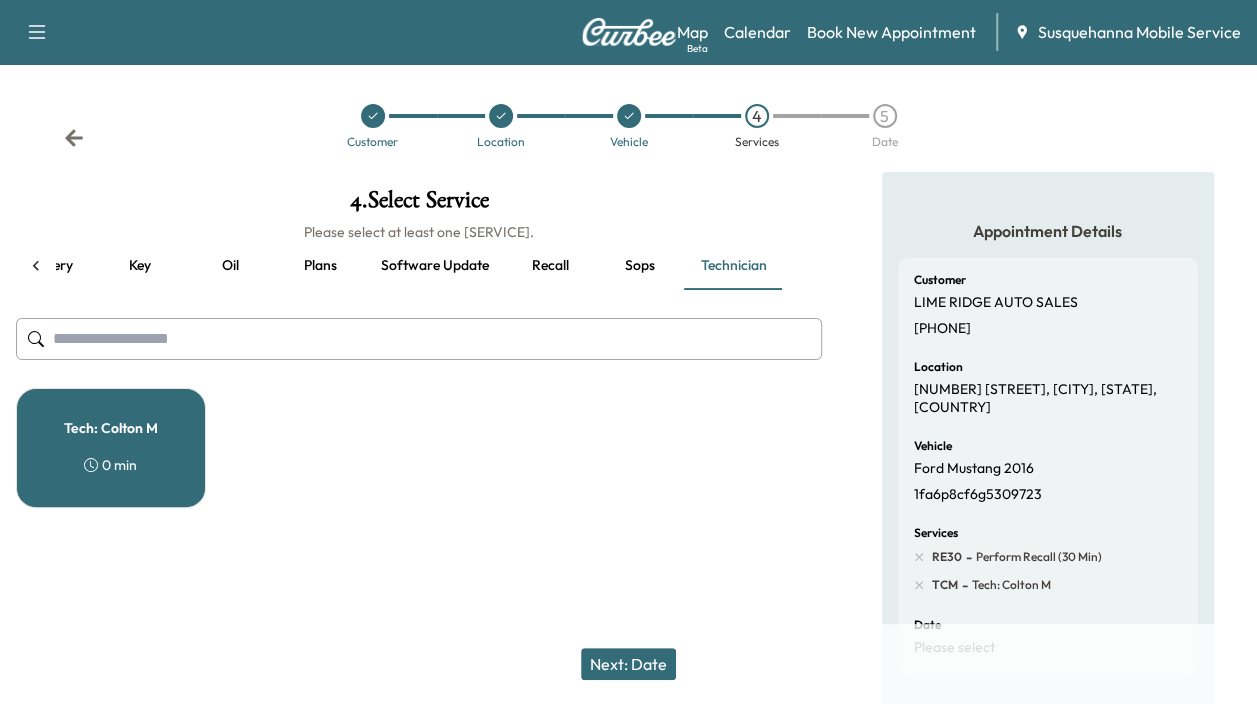 click on "Next: Date" at bounding box center [628, 664] 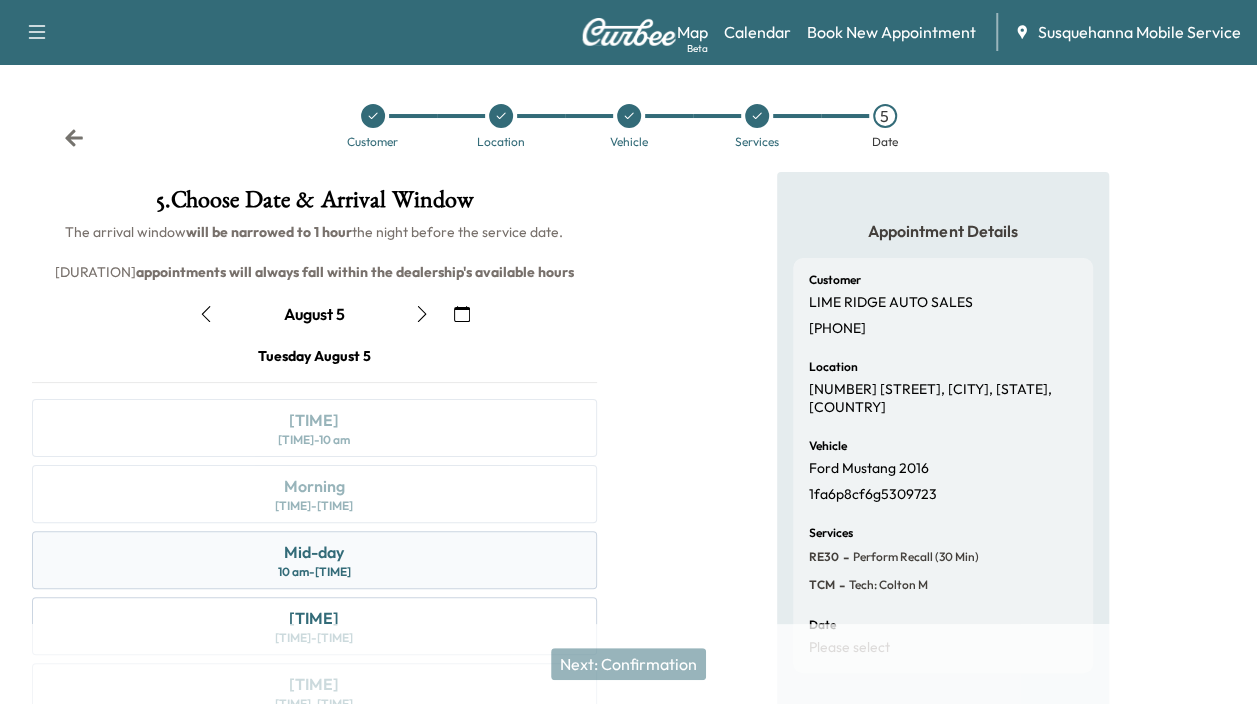 click on "Mid-day 10 am  -  2 pm" at bounding box center (314, 560) 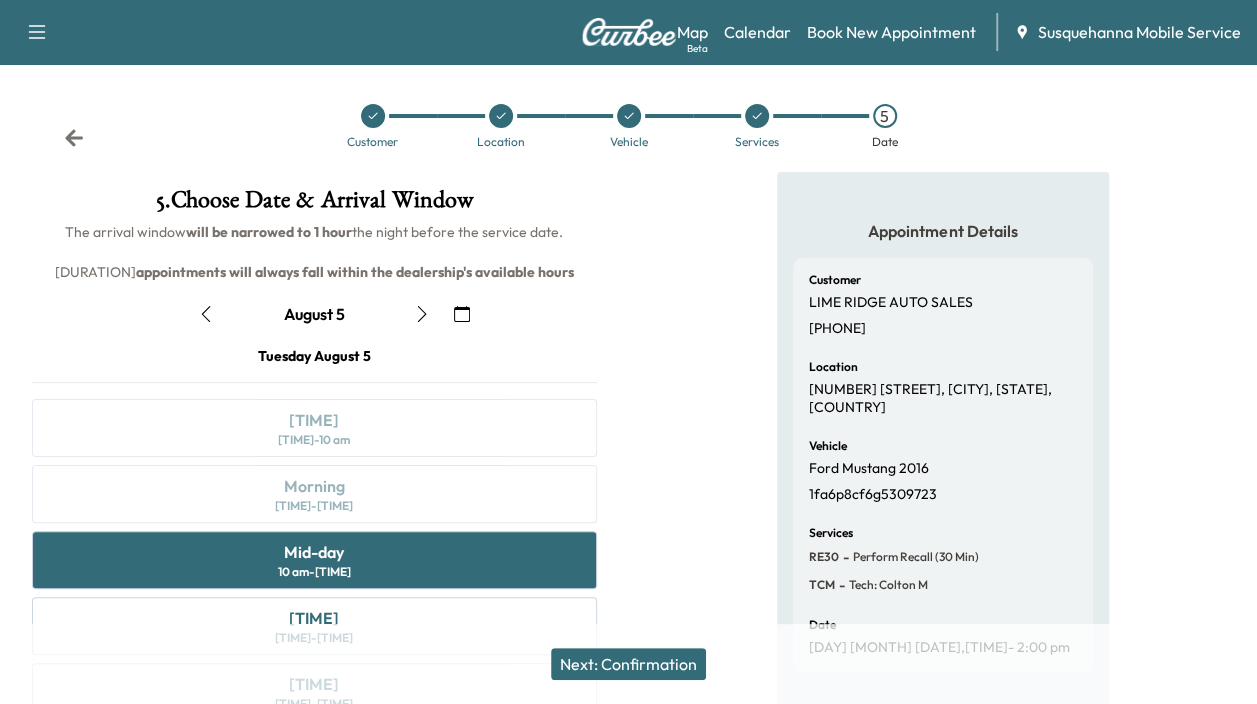 click on "Next: Confirmation" at bounding box center [628, 664] 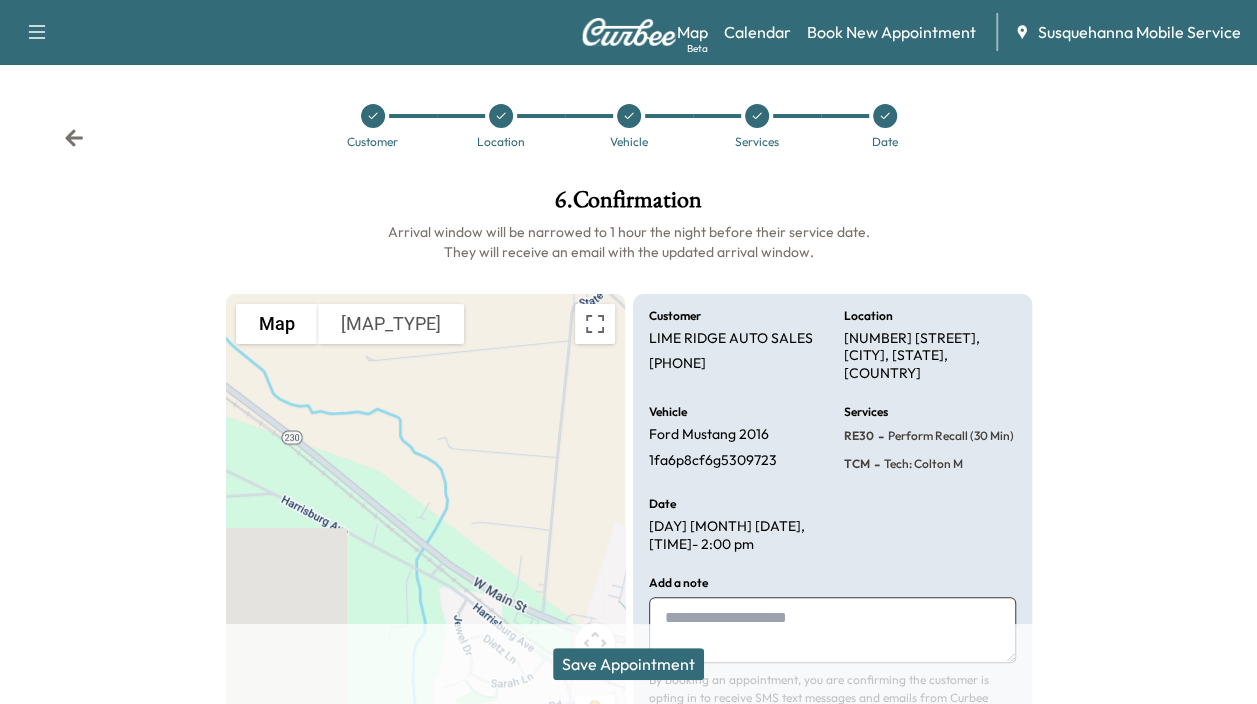click on "Save Appointment" at bounding box center (628, 664) 